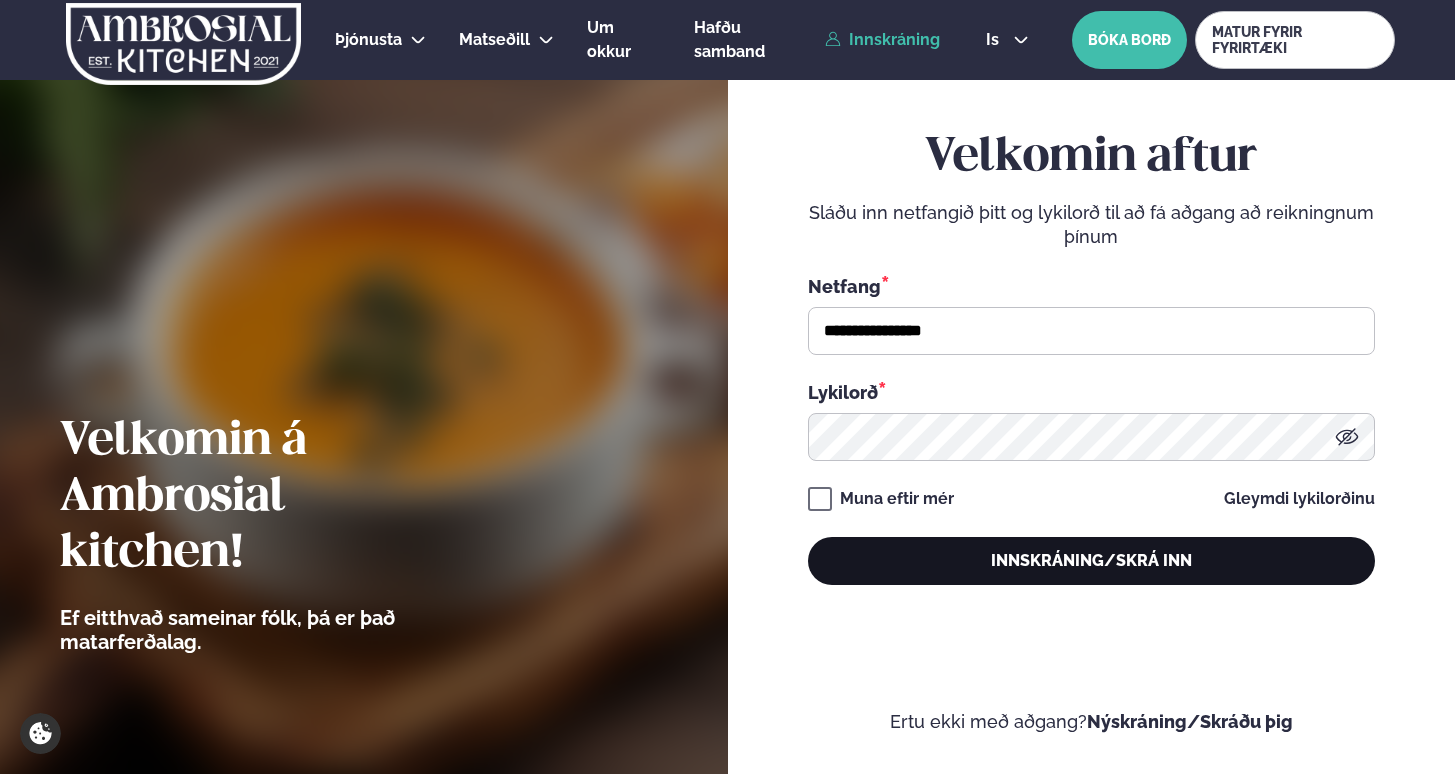 scroll, scrollTop: 0, scrollLeft: 0, axis: both 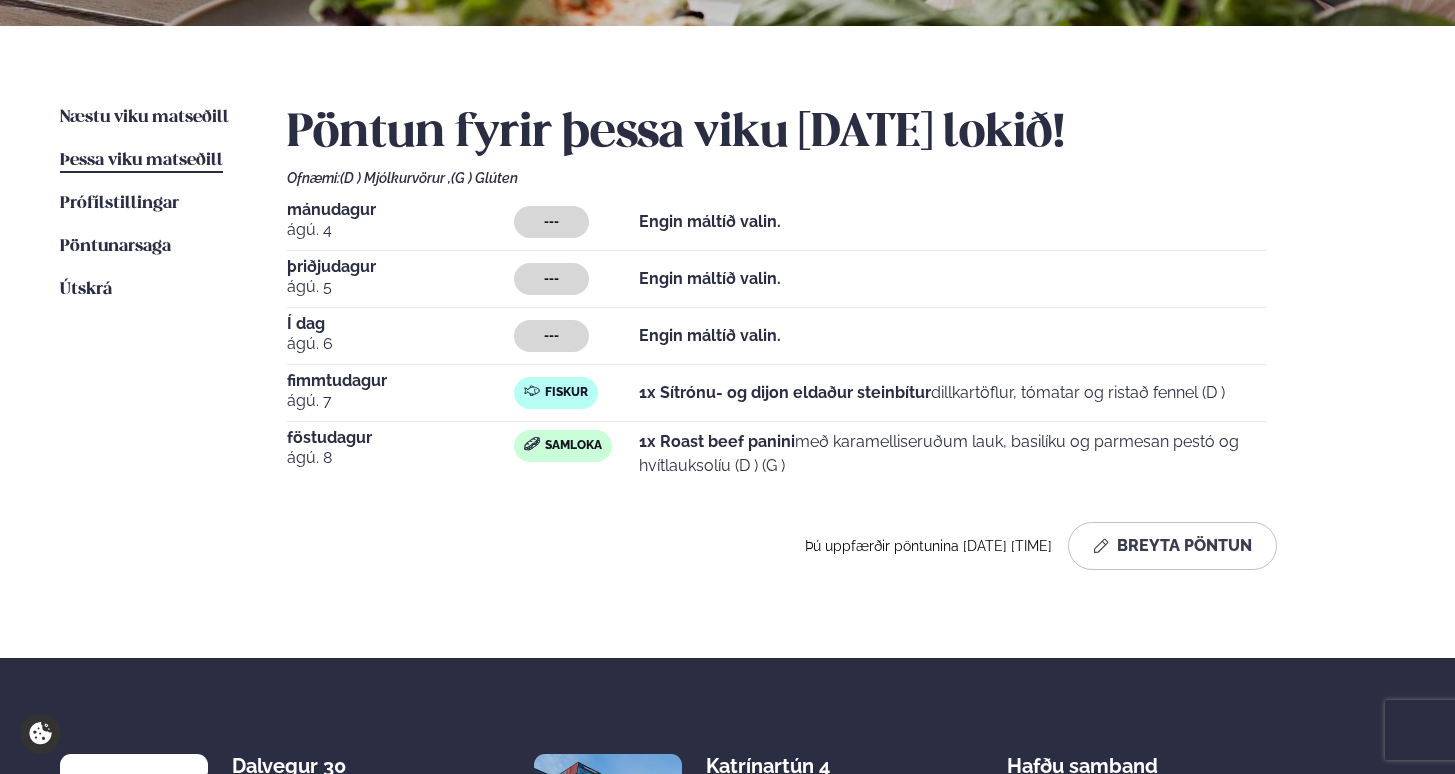 click on "Fiskur" at bounding box center [566, 393] 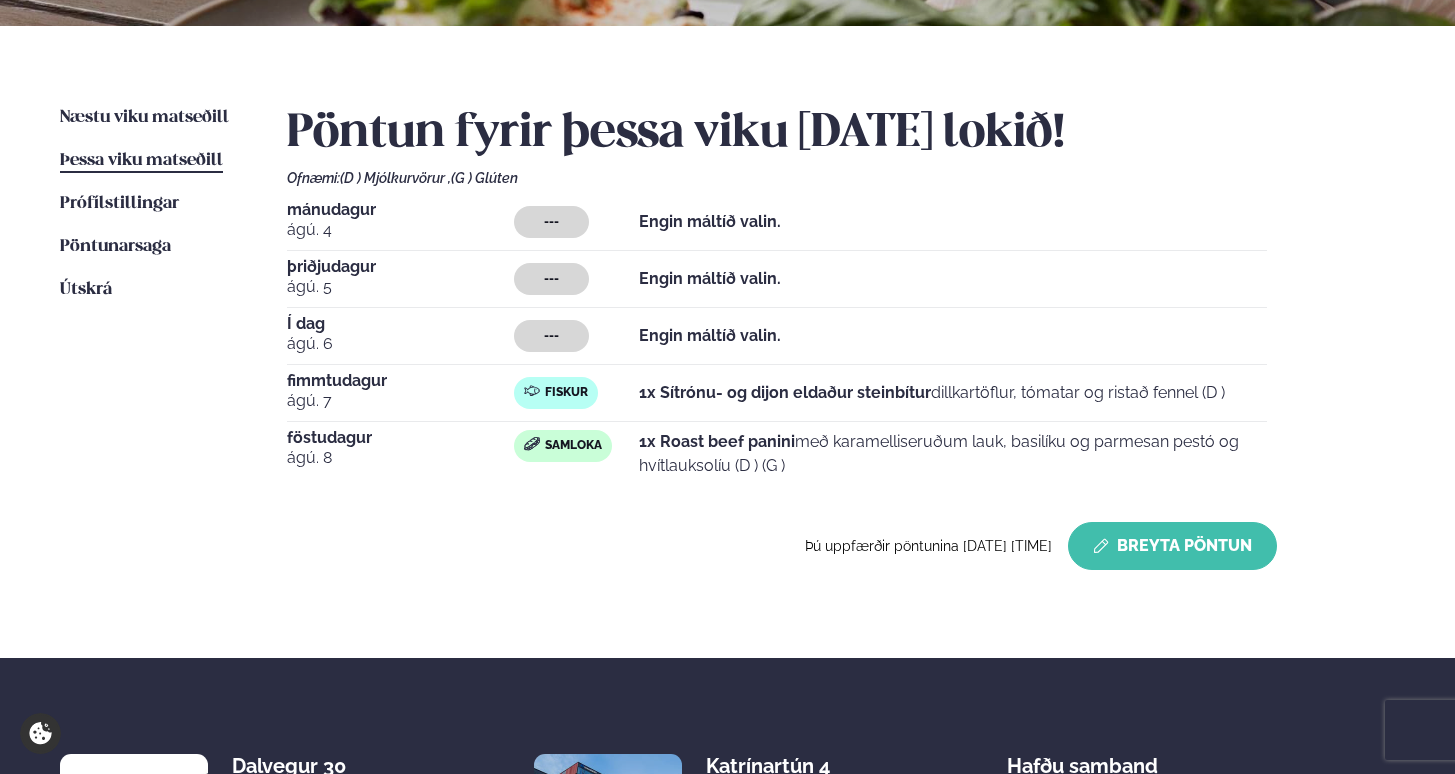 click 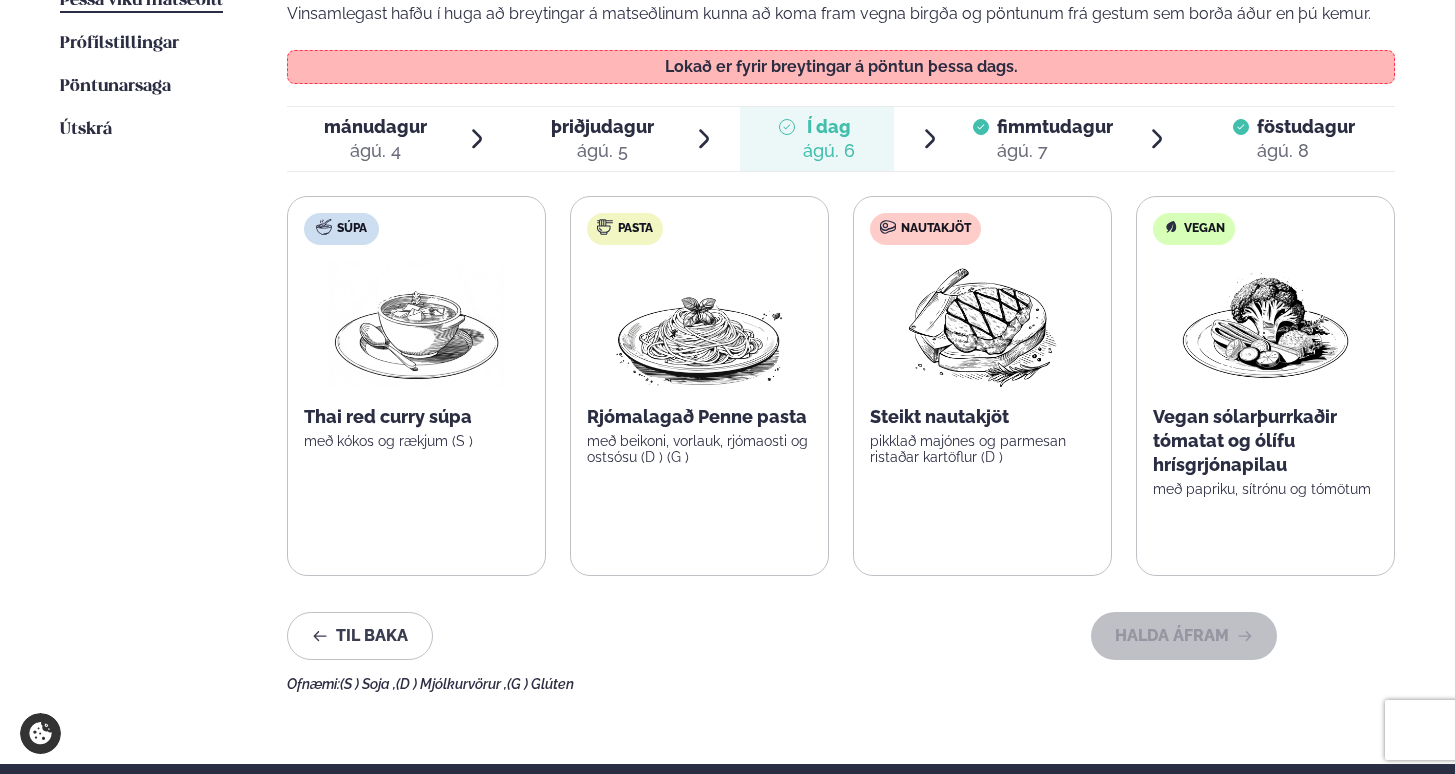 scroll, scrollTop: 578, scrollLeft: 0, axis: vertical 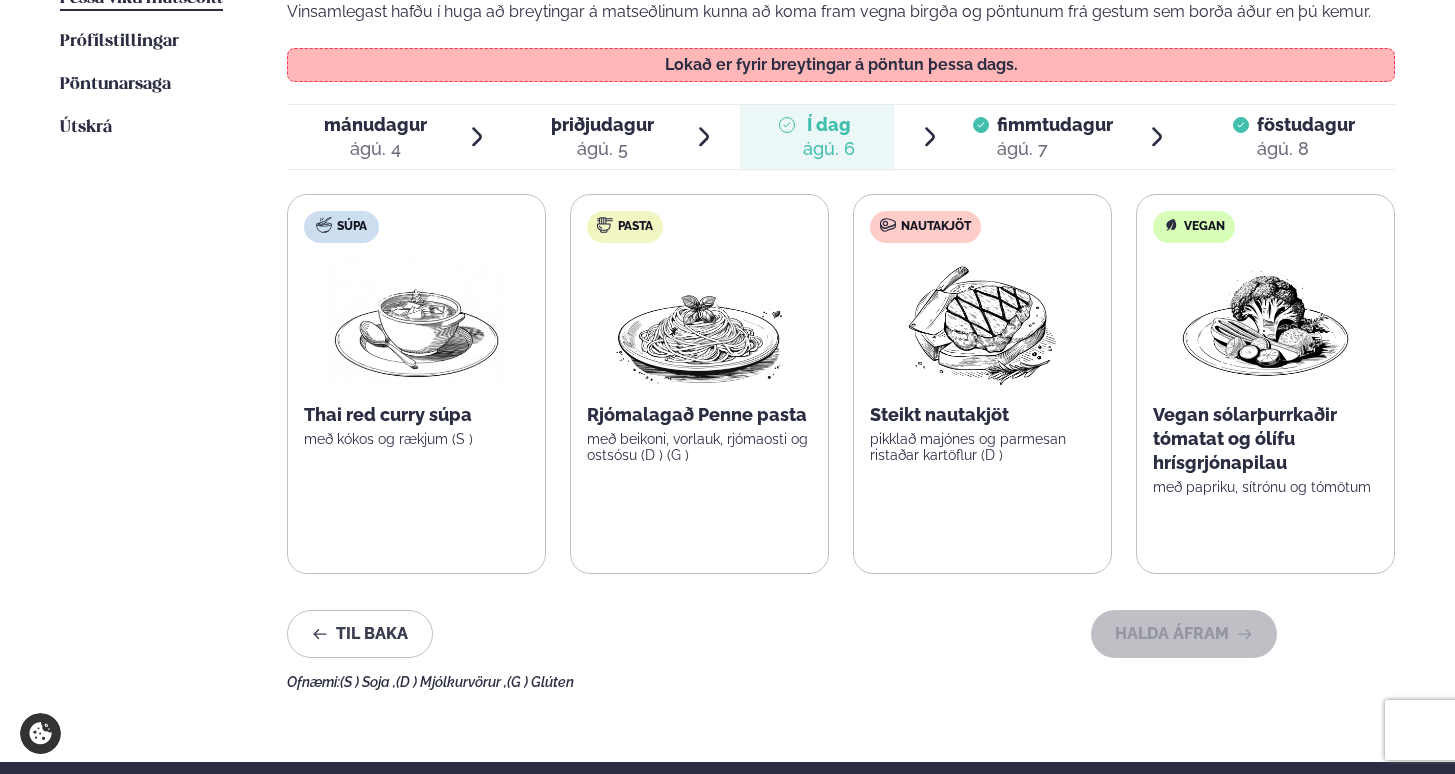 click on "ágú. 7" at bounding box center [1055, 149] 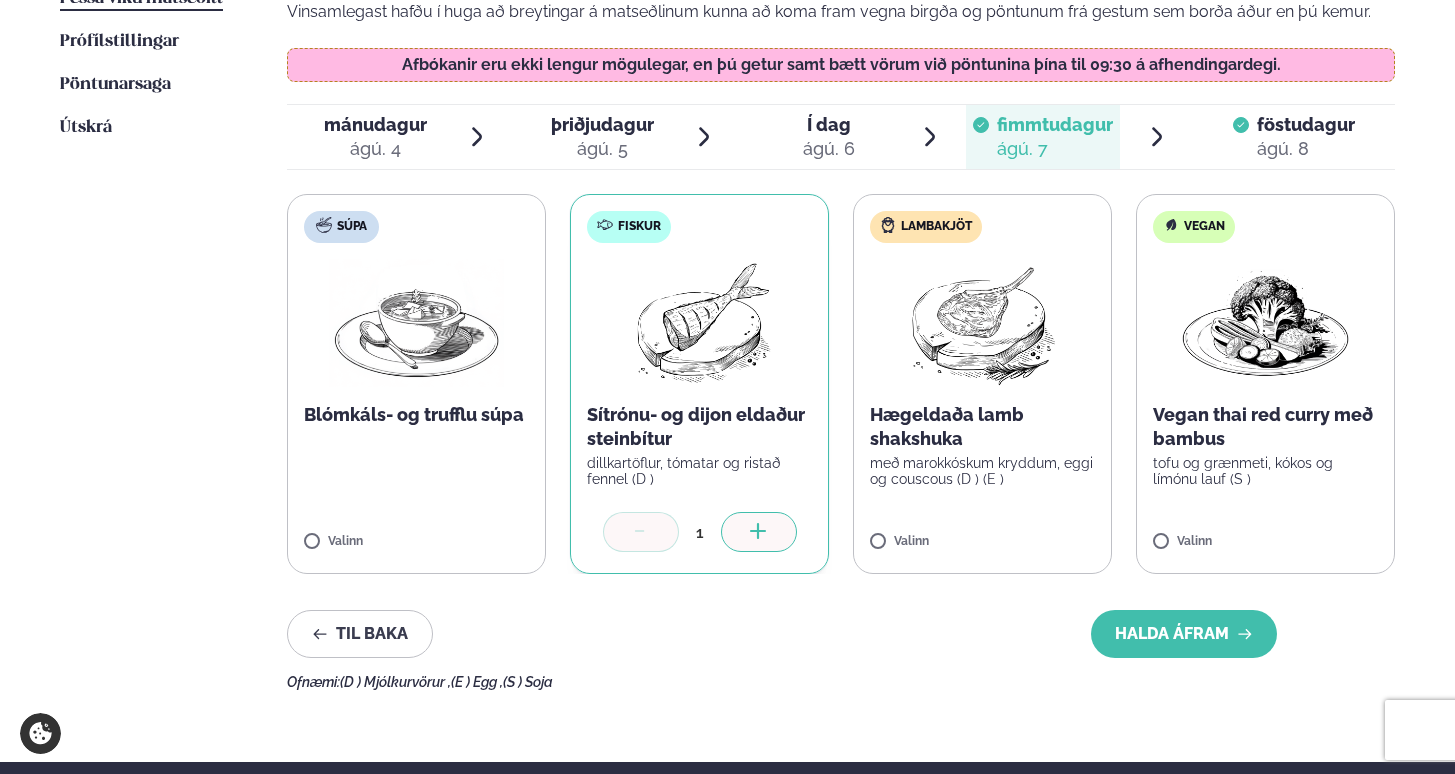 click 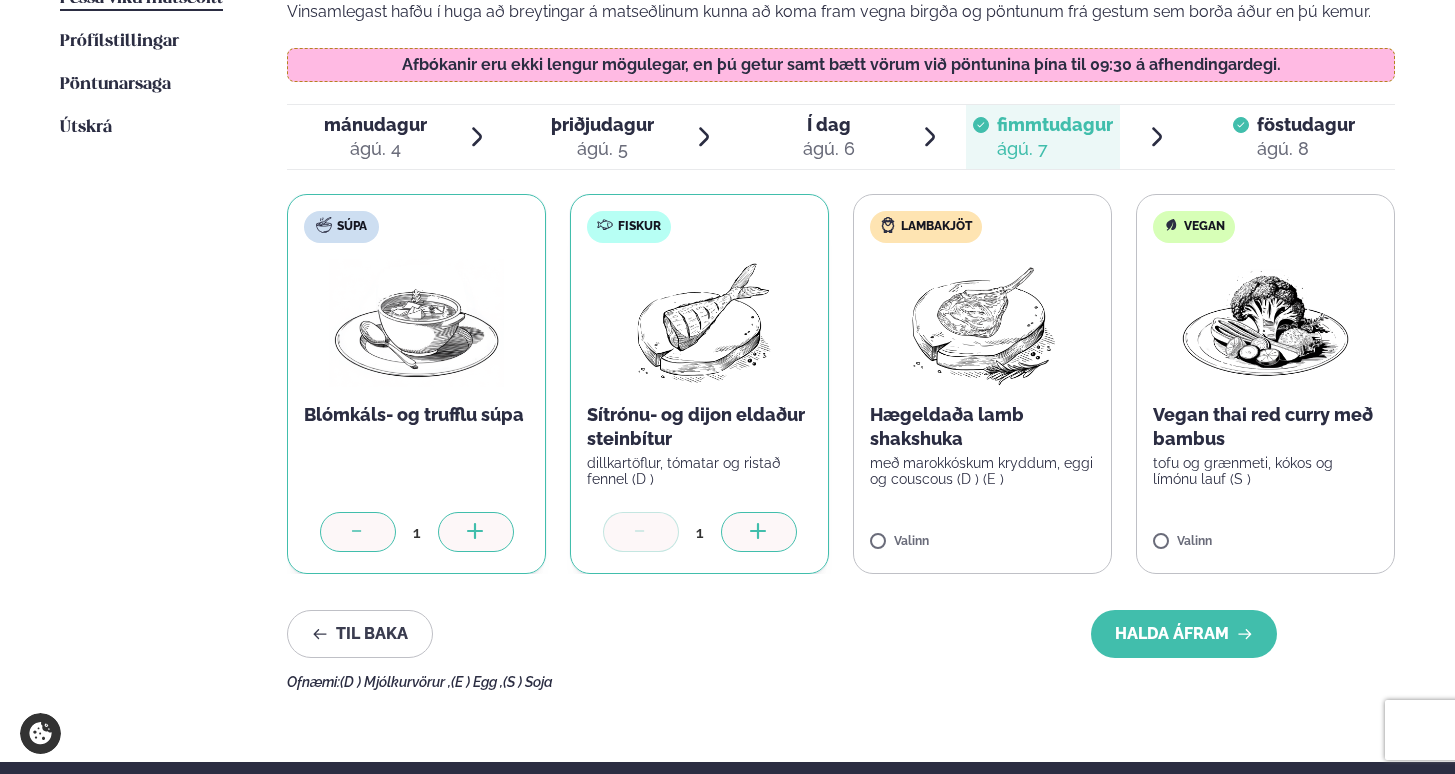 click at bounding box center [358, 532] 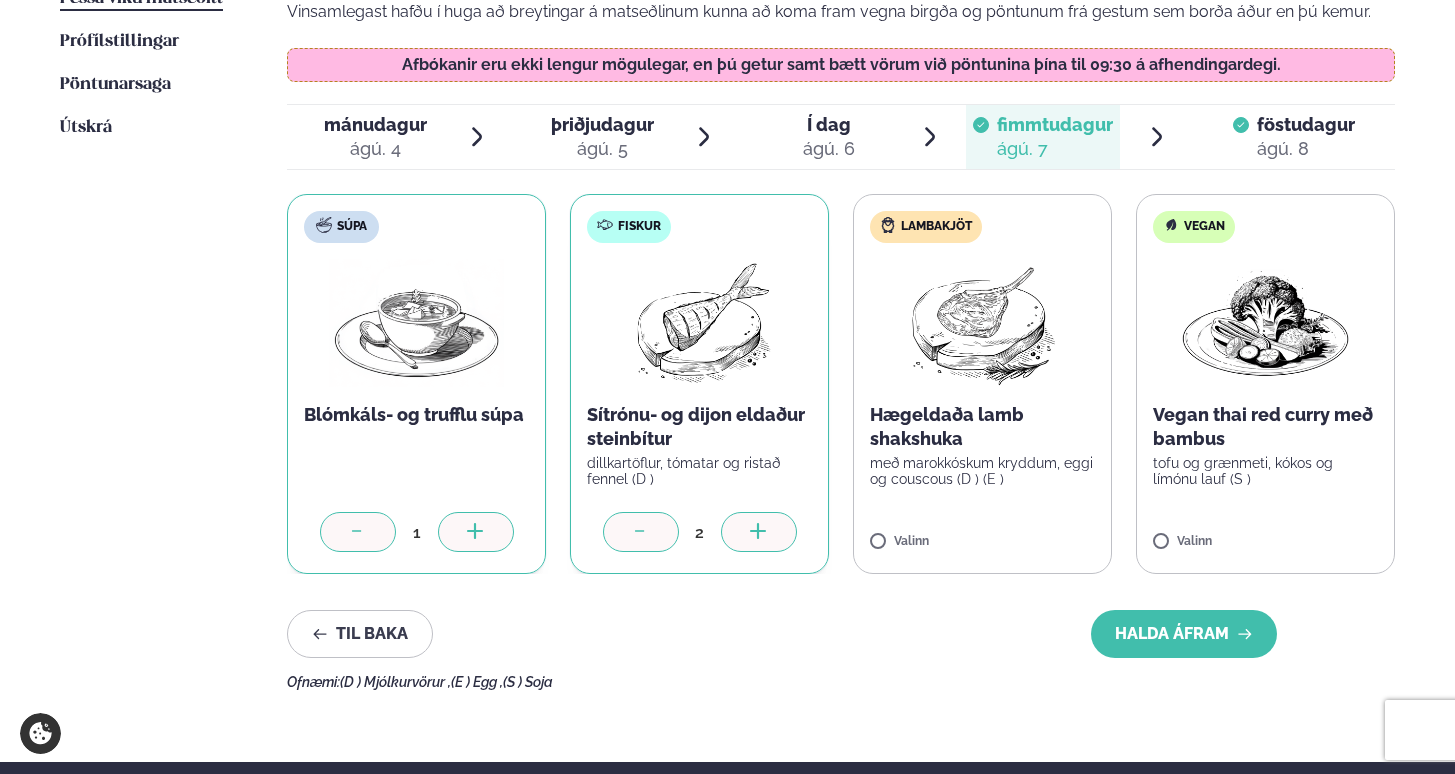 click 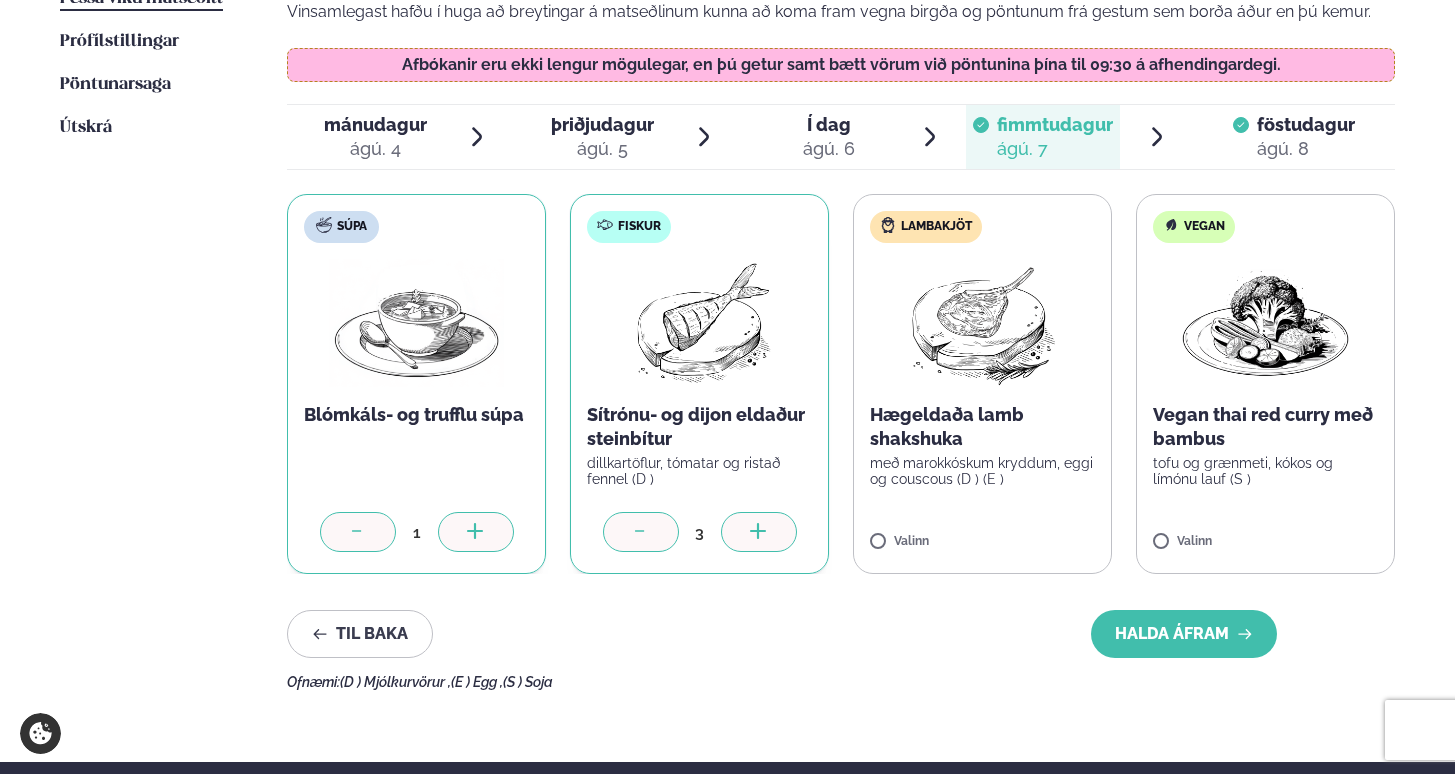 click 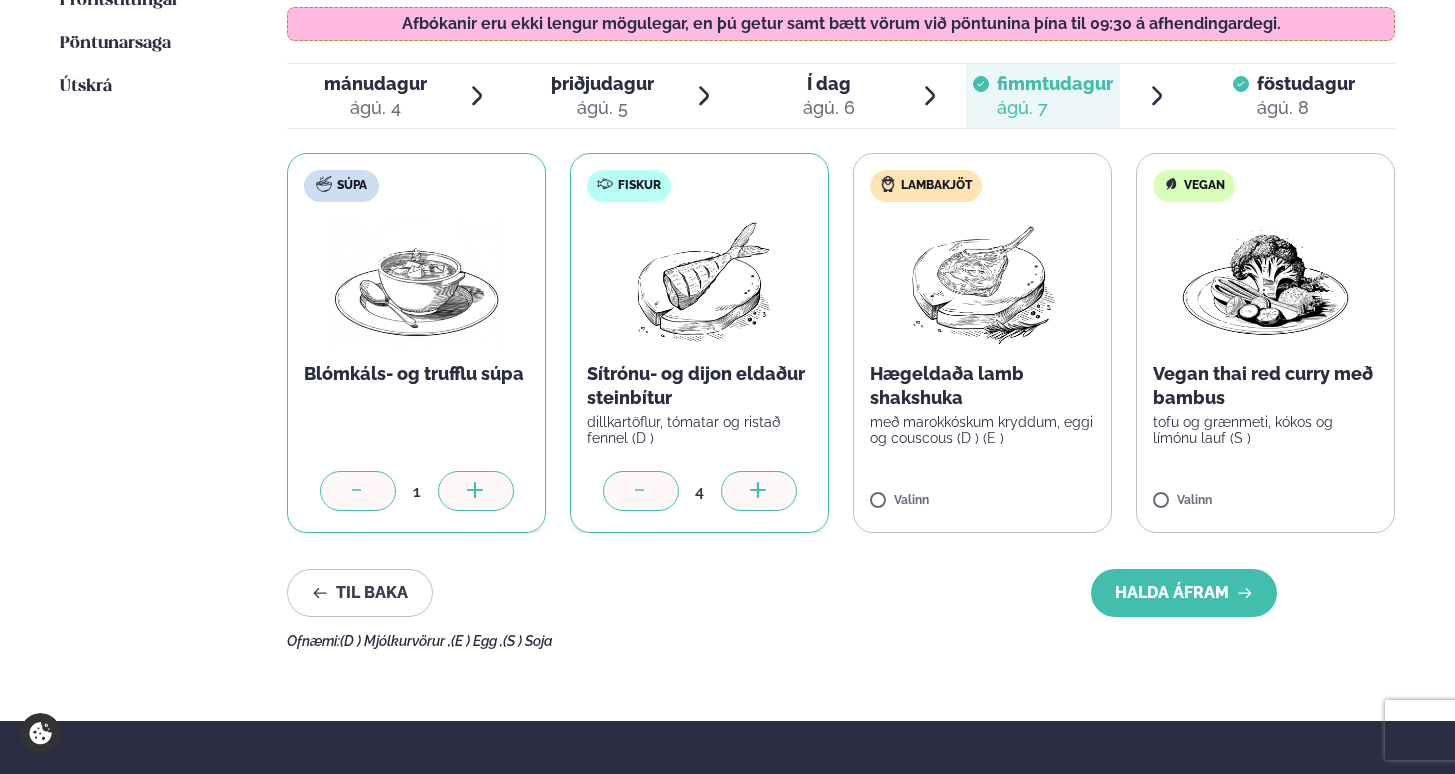 scroll, scrollTop: 608, scrollLeft: 0, axis: vertical 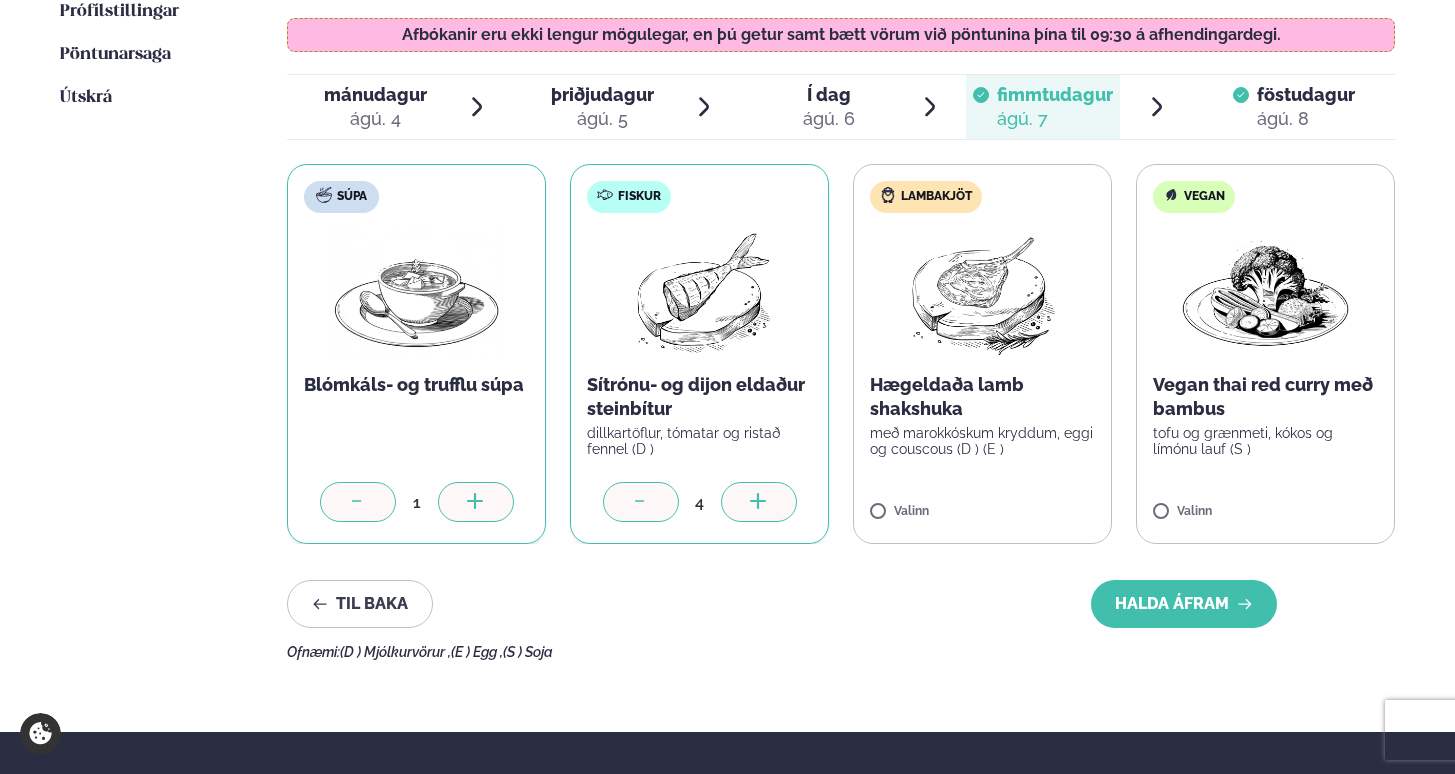 click at bounding box center (641, 502) 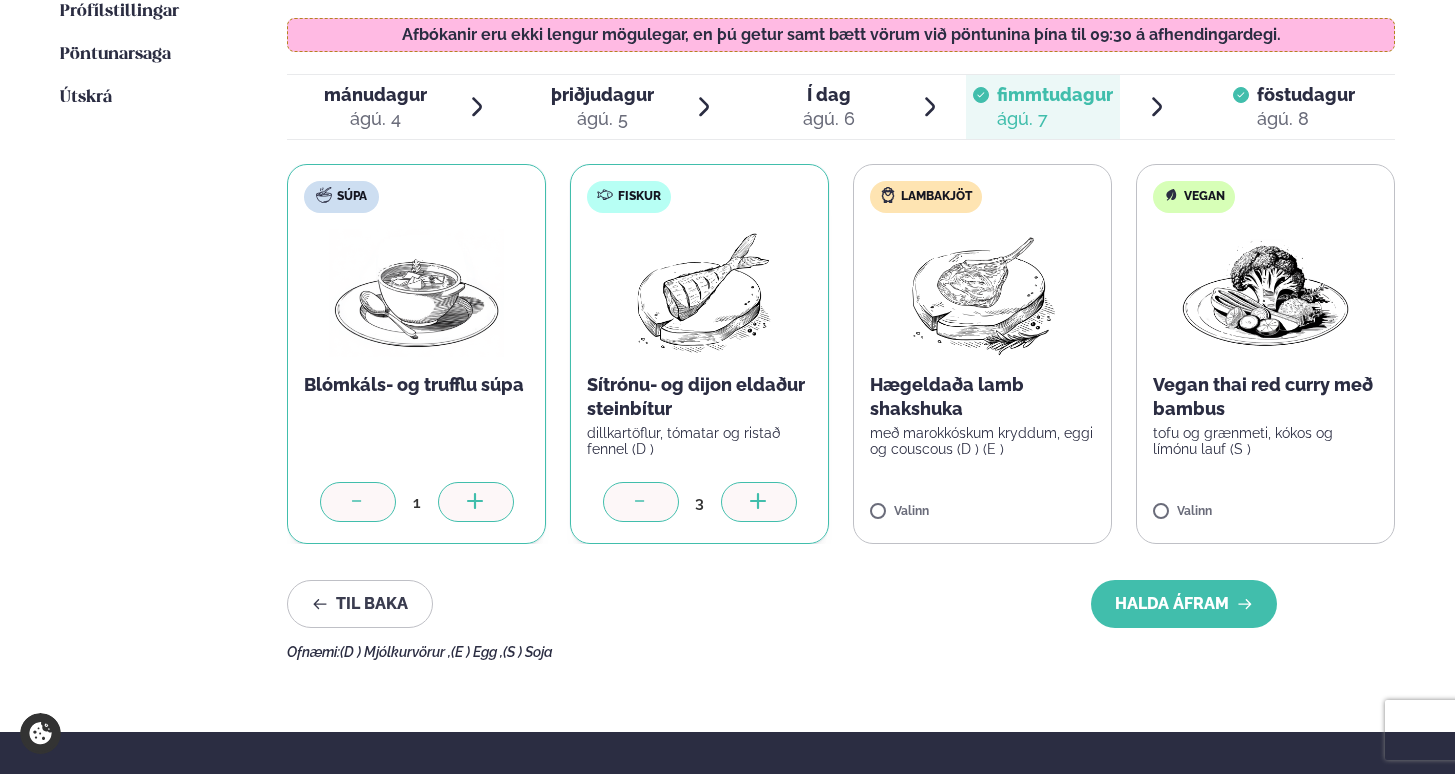 click at bounding box center (641, 502) 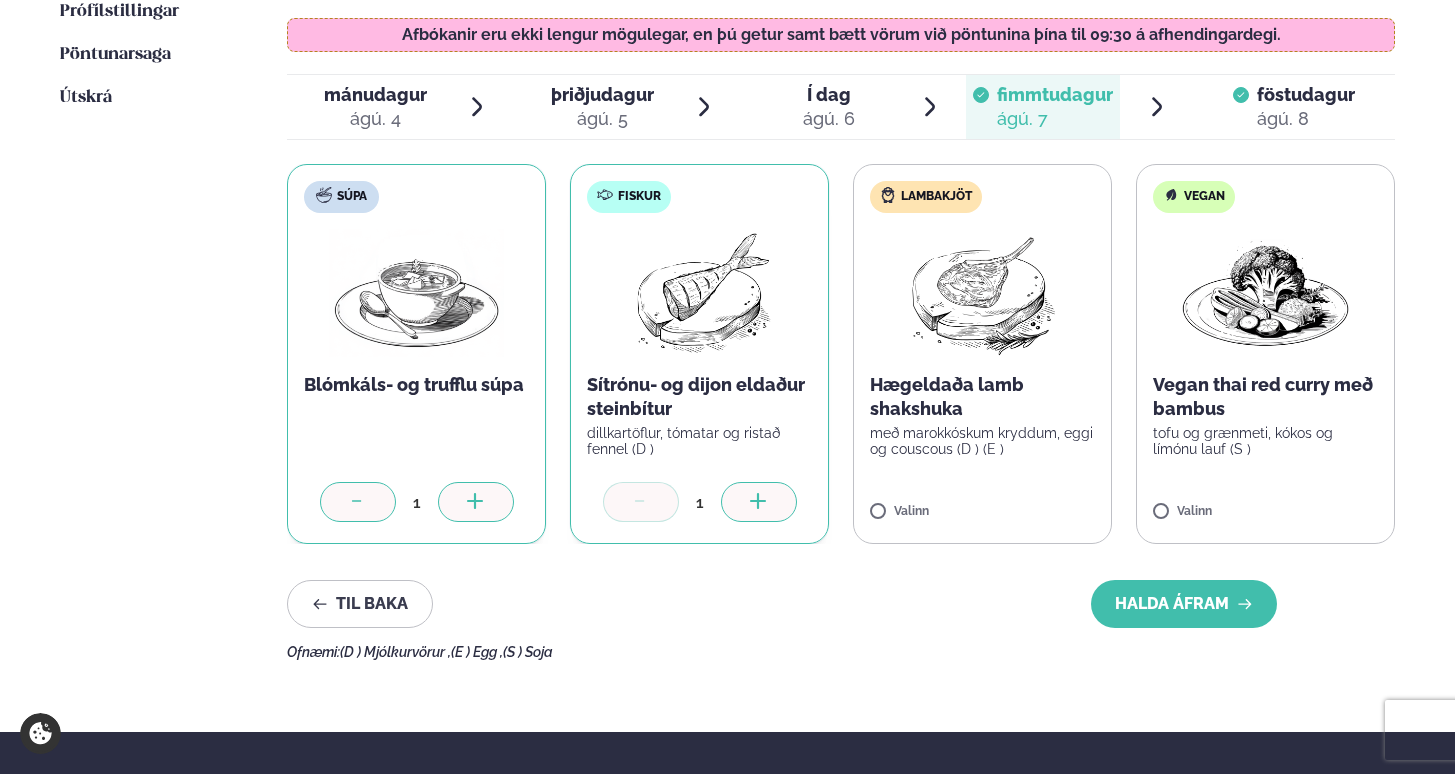 click at bounding box center [641, 502] 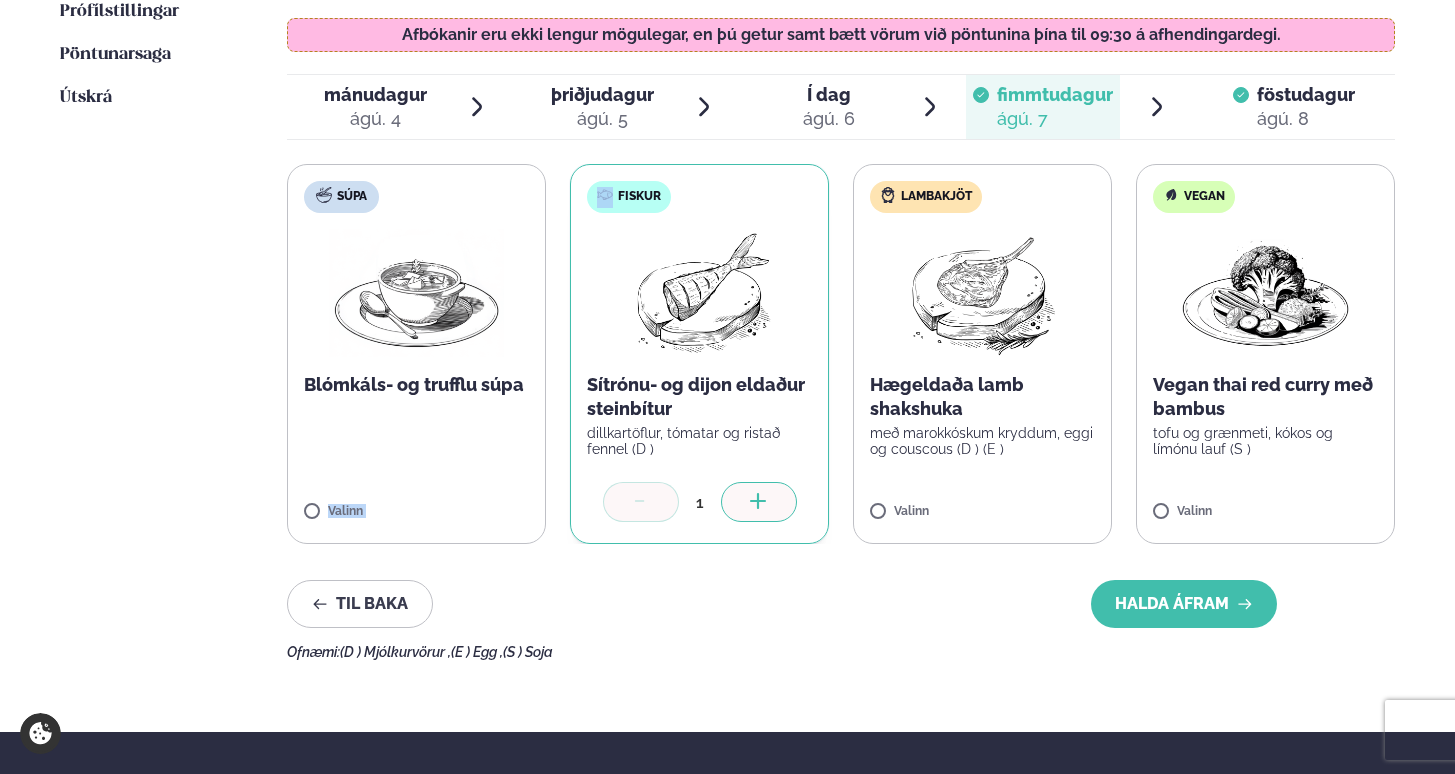 click on "Súpa     Blómkáls- og trufflu súpa           Valinn" at bounding box center (416, 354) 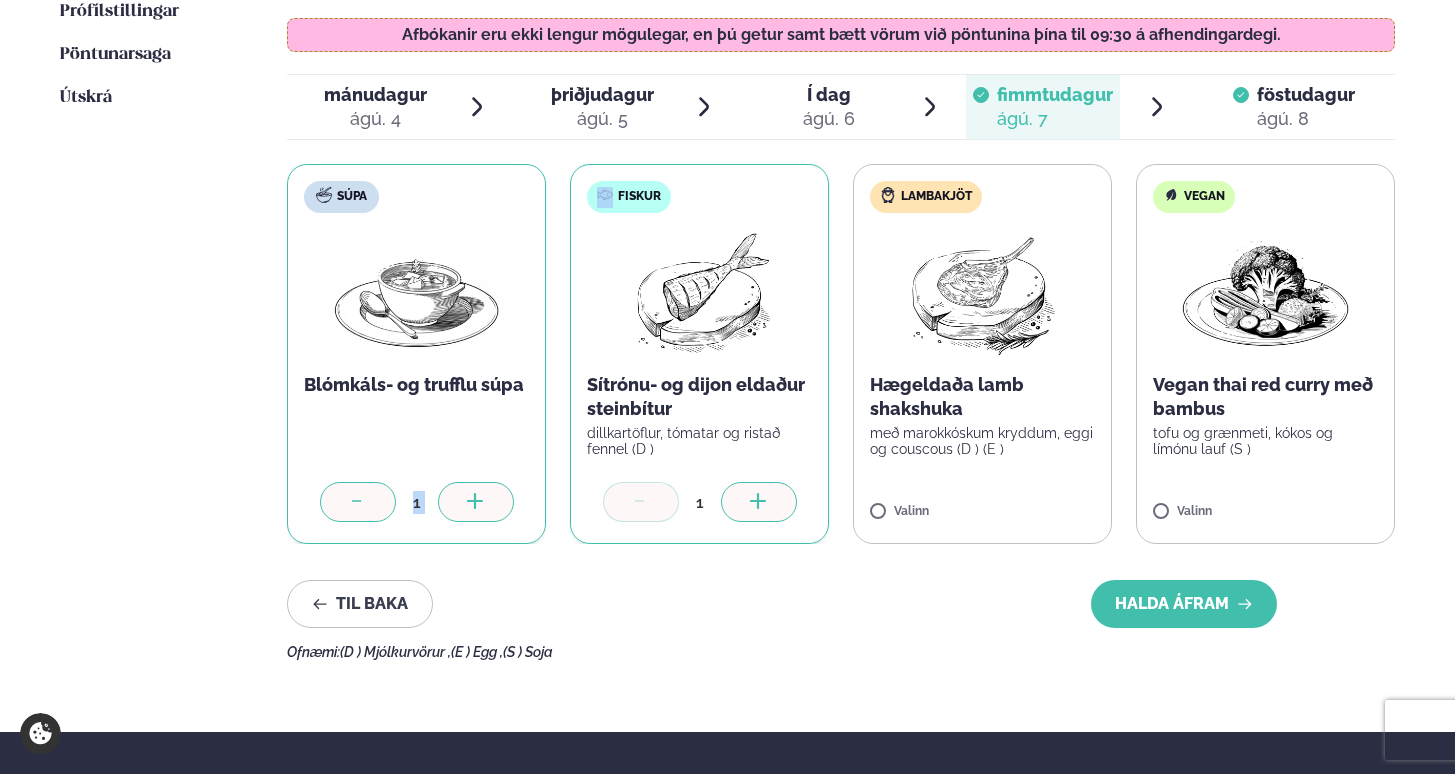 click at bounding box center (982, 293) 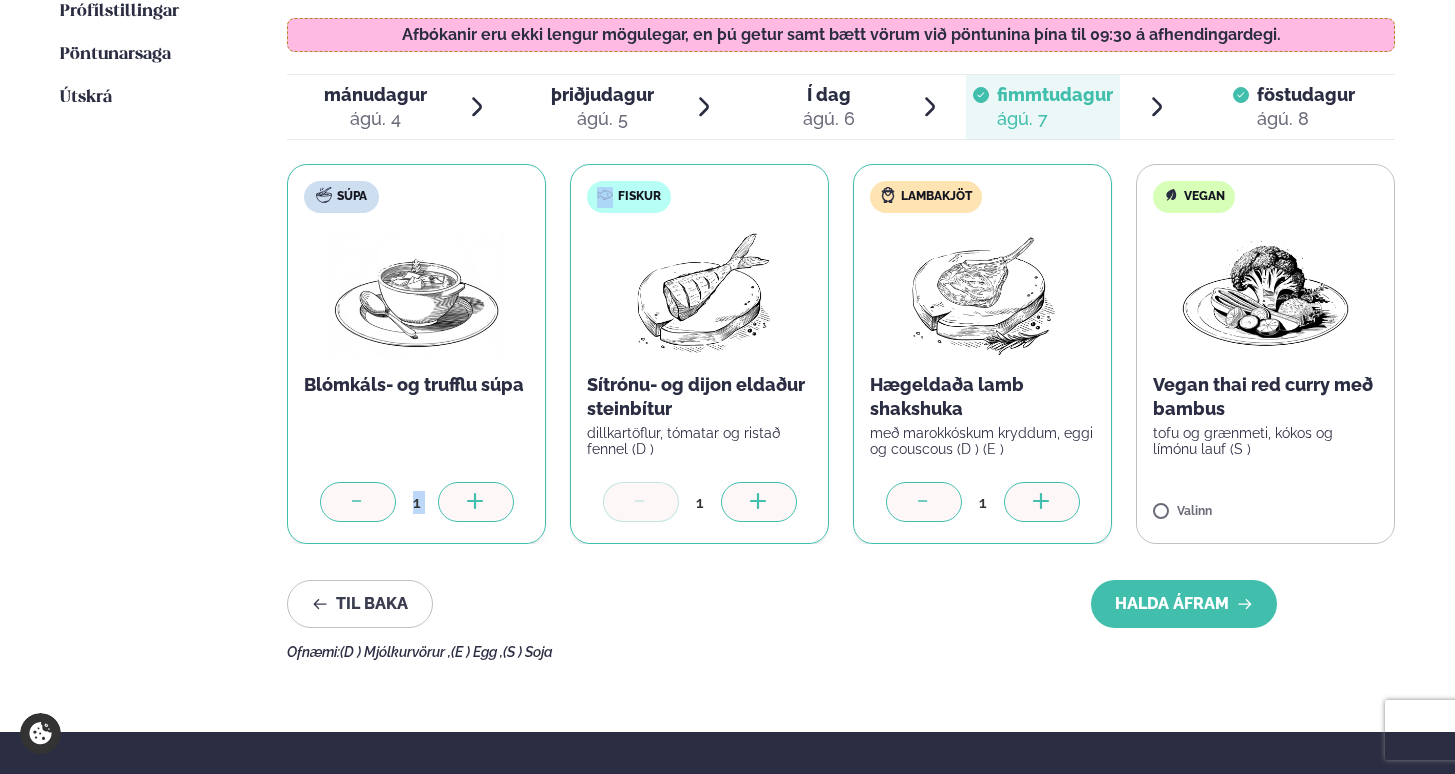click at bounding box center [924, 502] 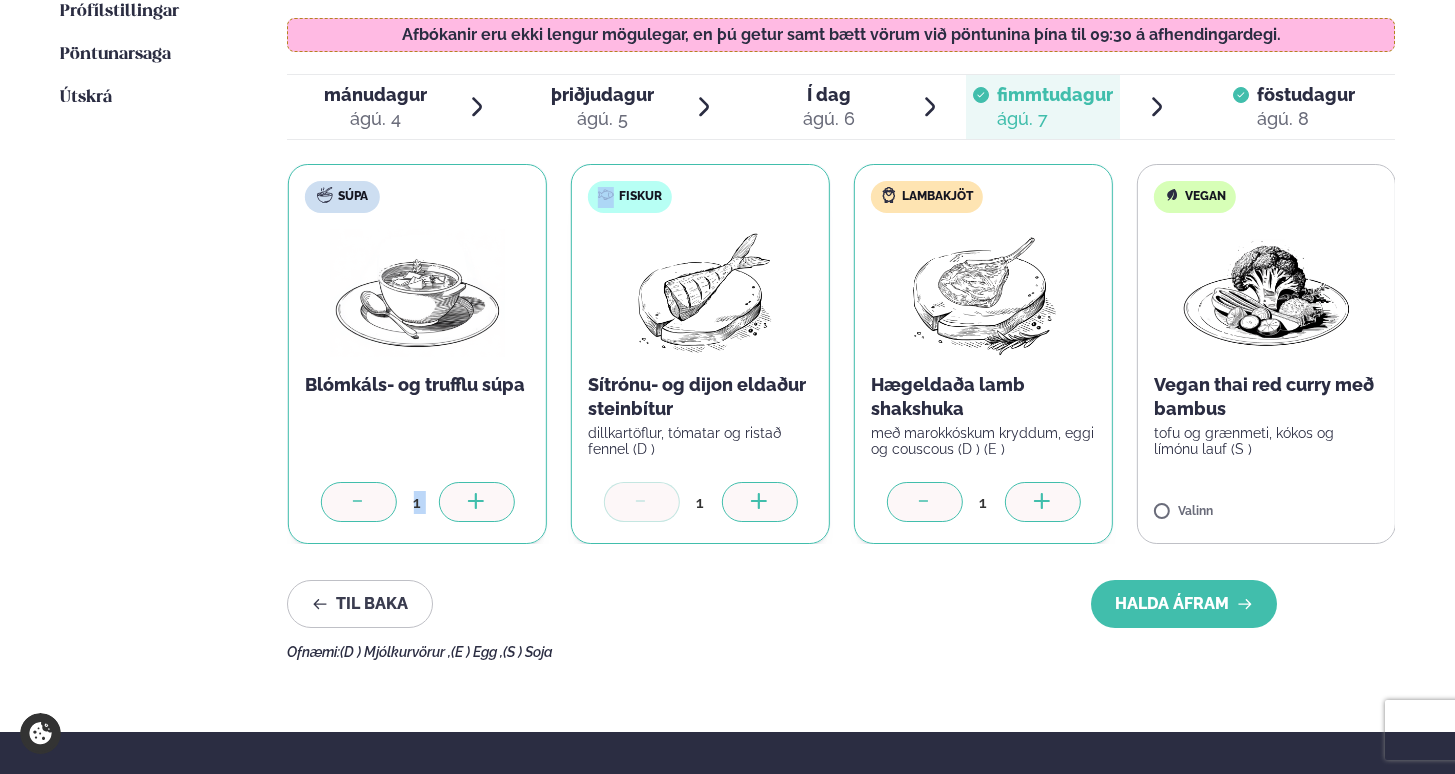 click 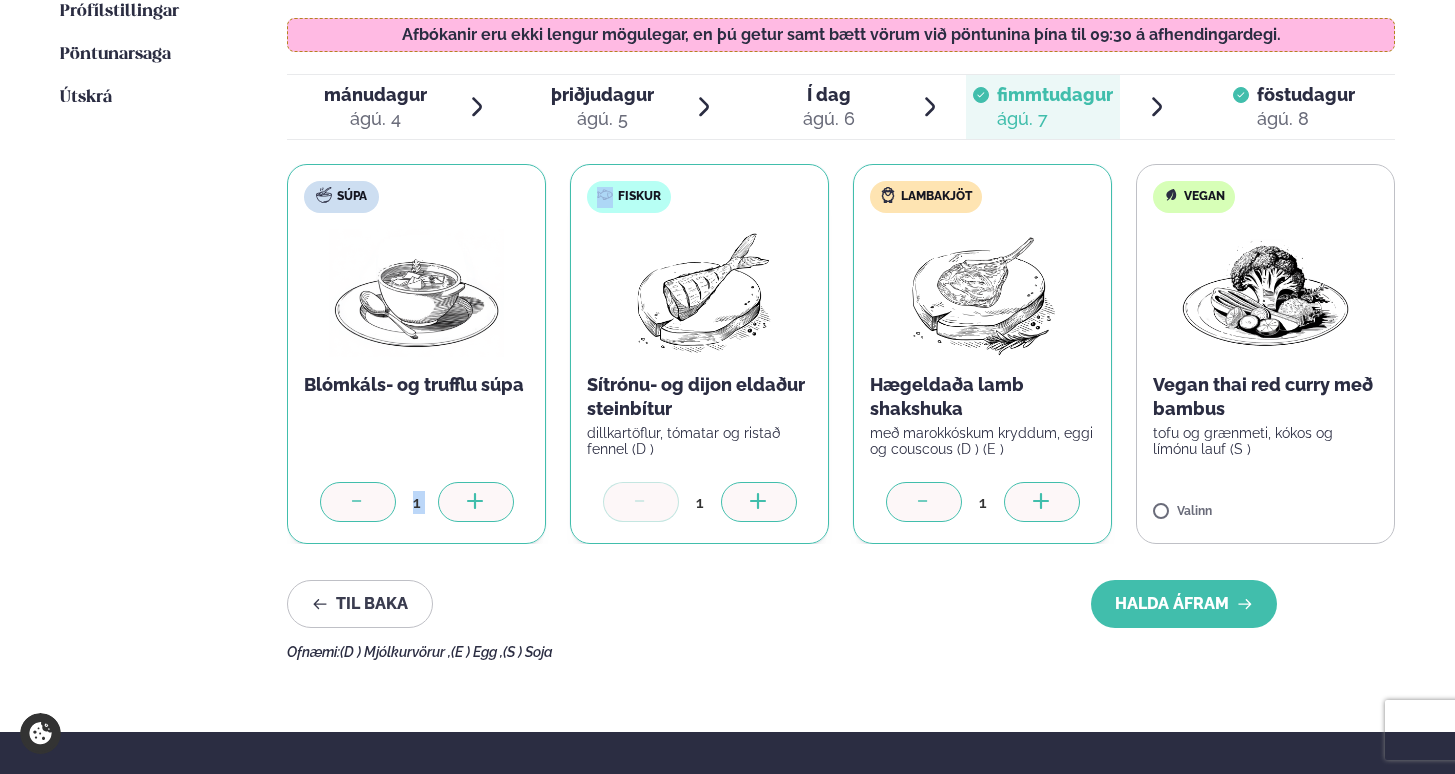 click on "1" at bounding box center (982, 504) 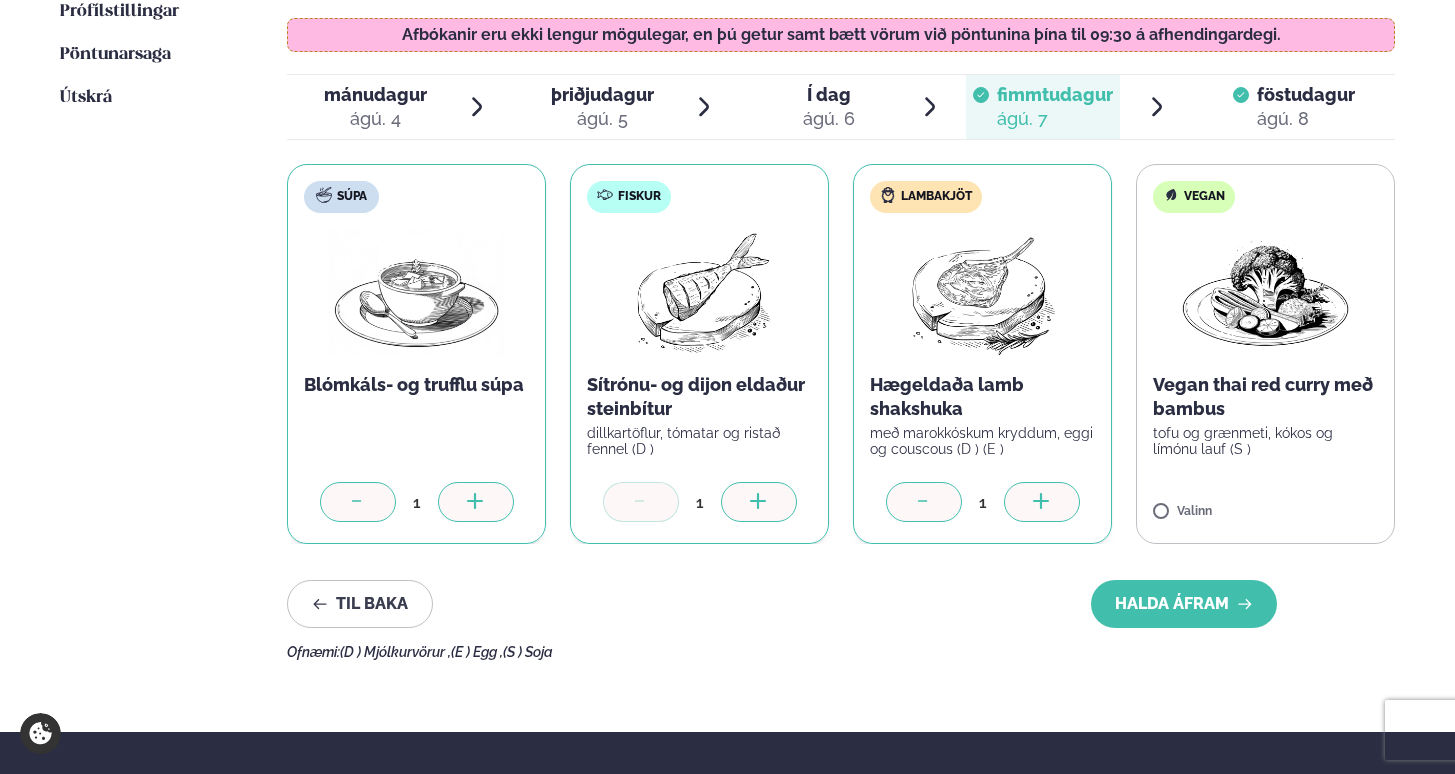 click on "Til baka
Halda áfram" at bounding box center [782, 604] 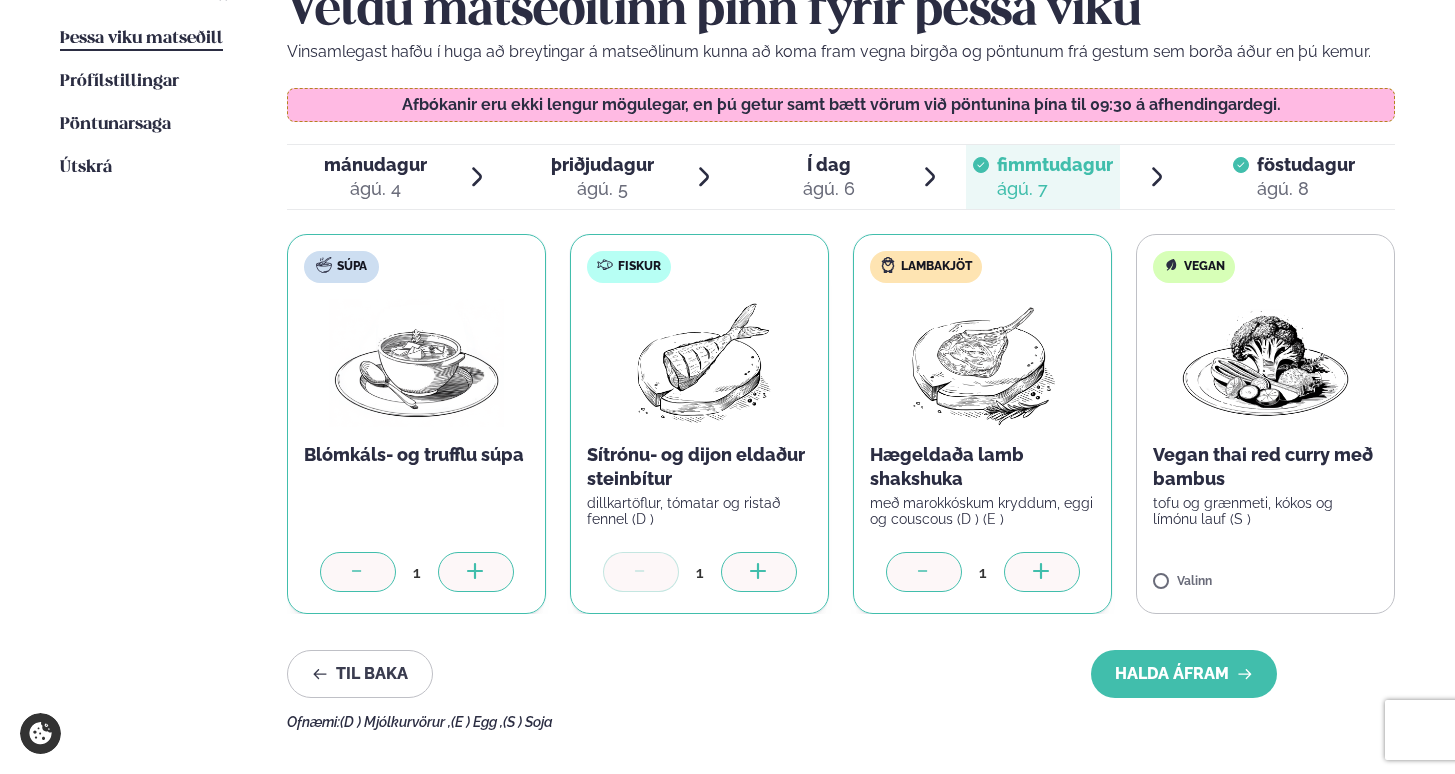 scroll, scrollTop: 492, scrollLeft: 0, axis: vertical 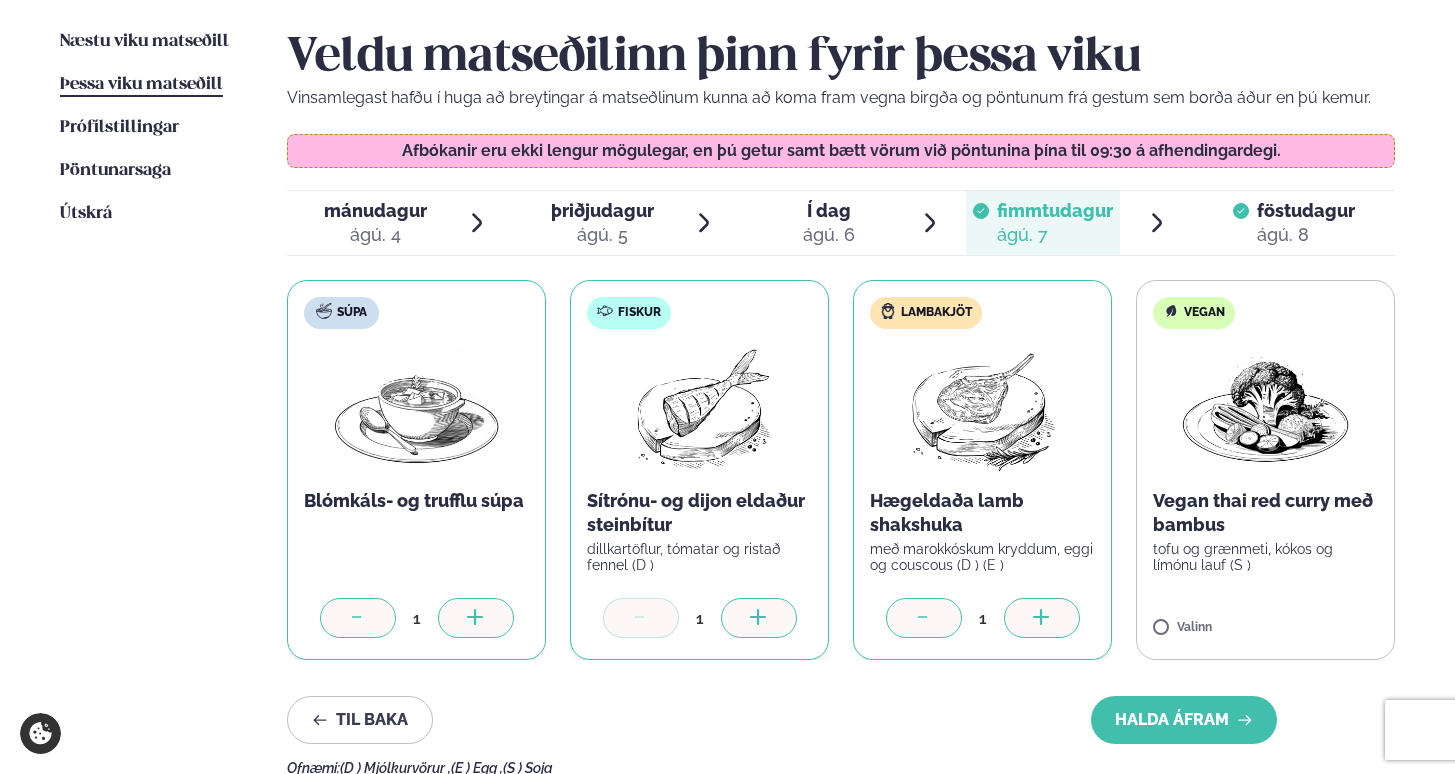 click on "ágú. 8" at bounding box center (1306, 235) 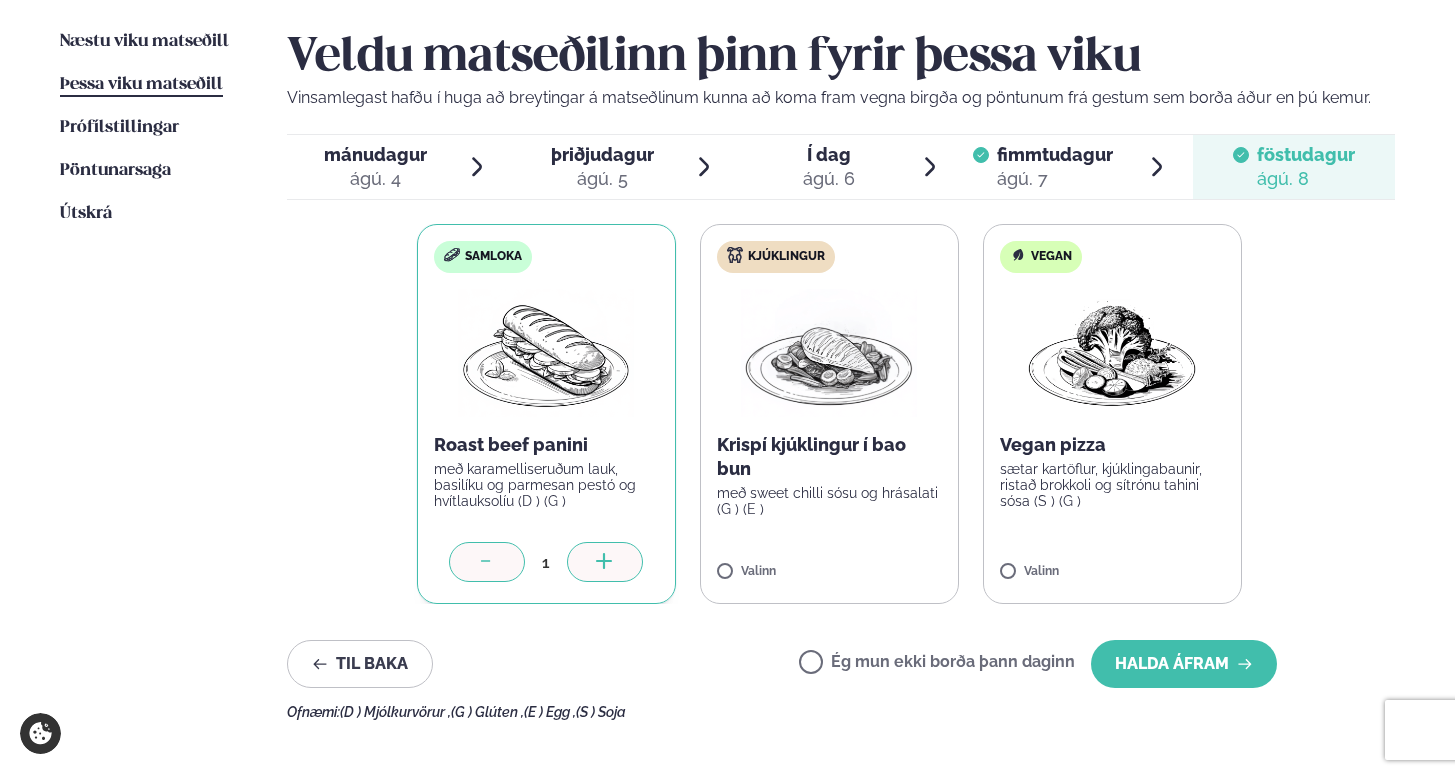 click 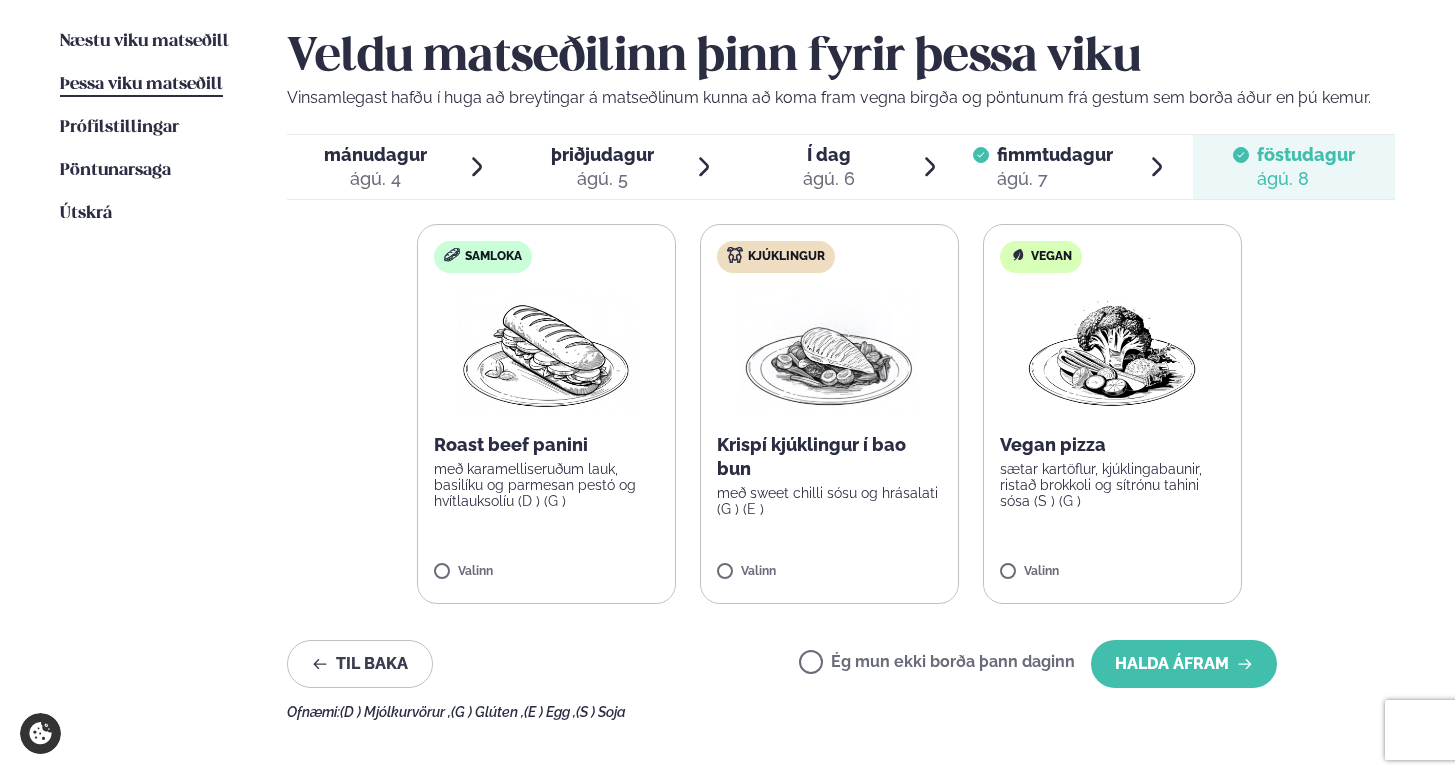 click on "ágú. 7" at bounding box center [1055, 179] 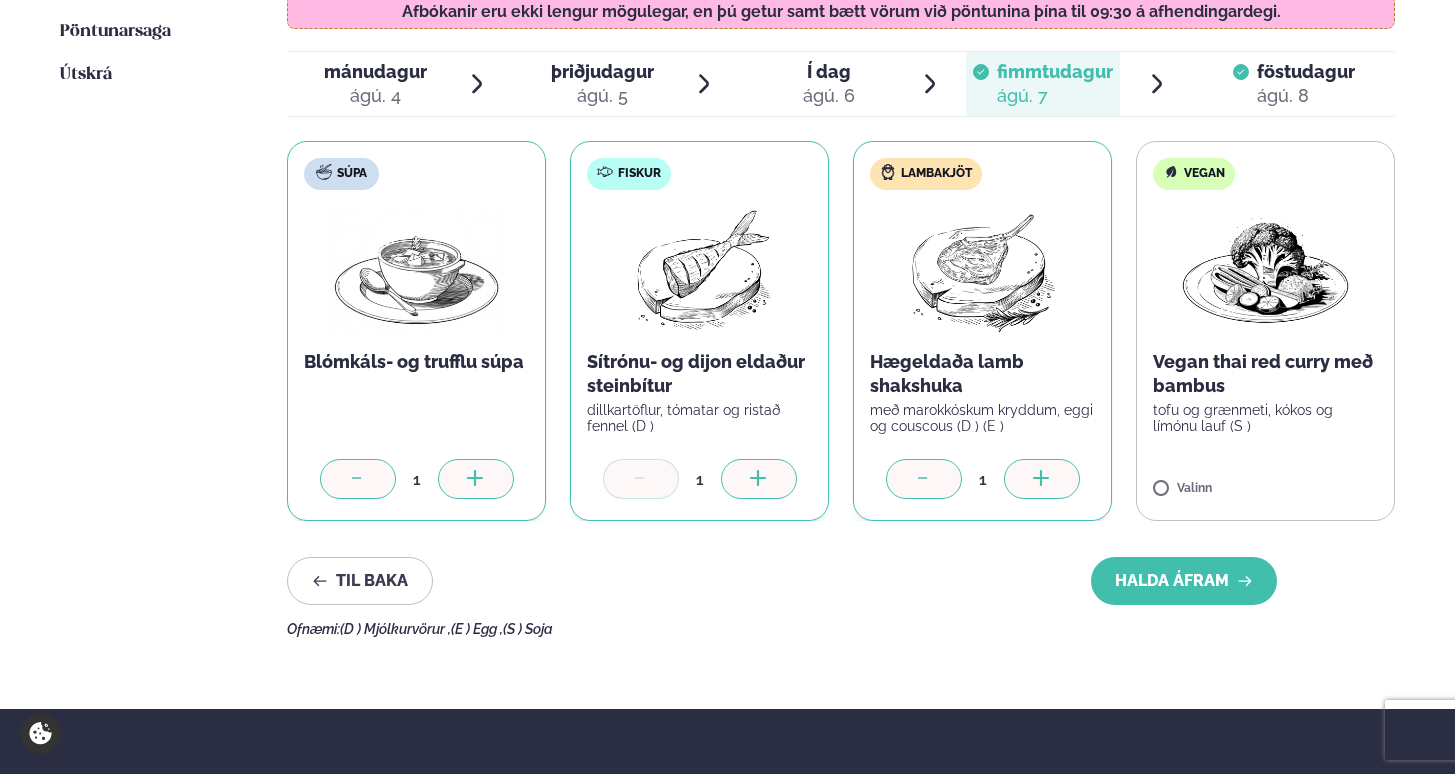 scroll, scrollTop: 633, scrollLeft: 0, axis: vertical 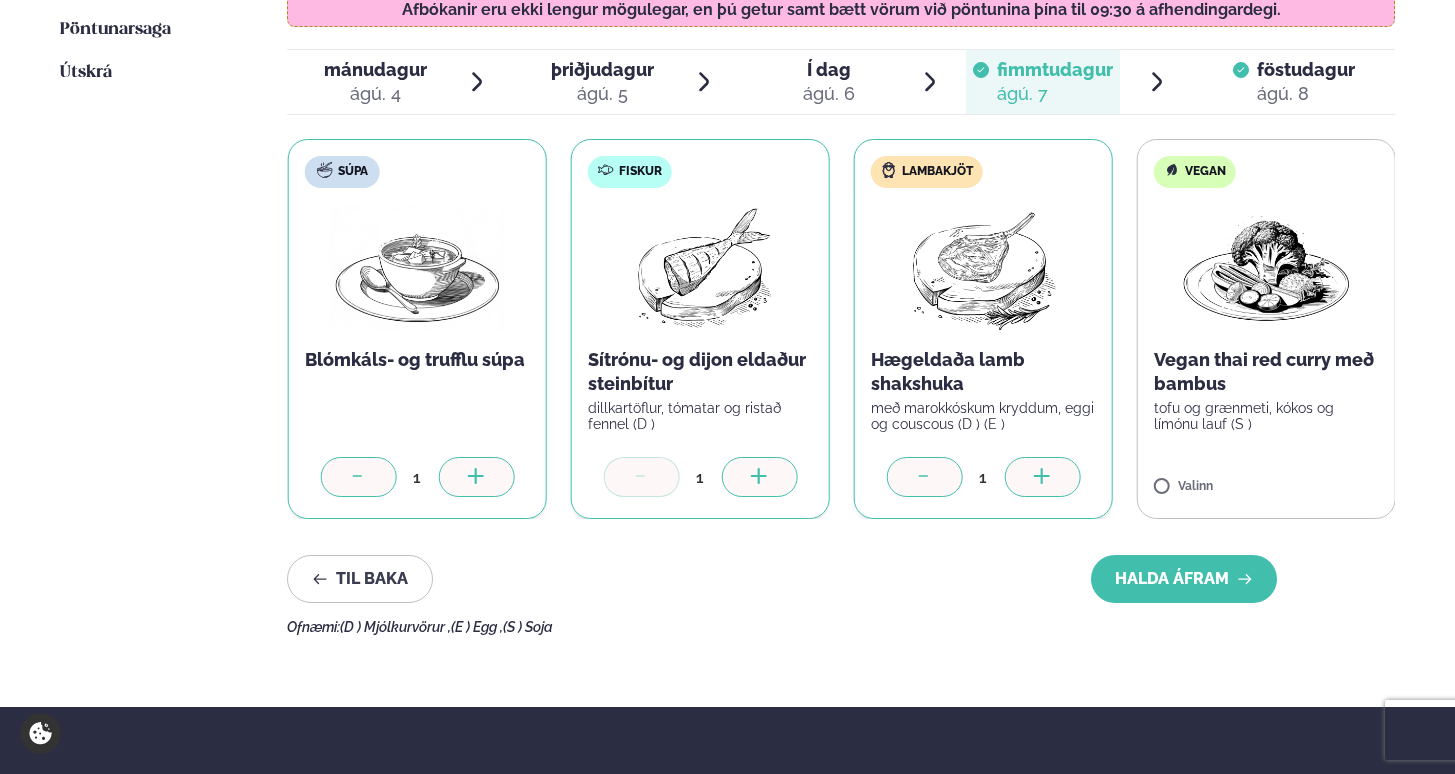 click 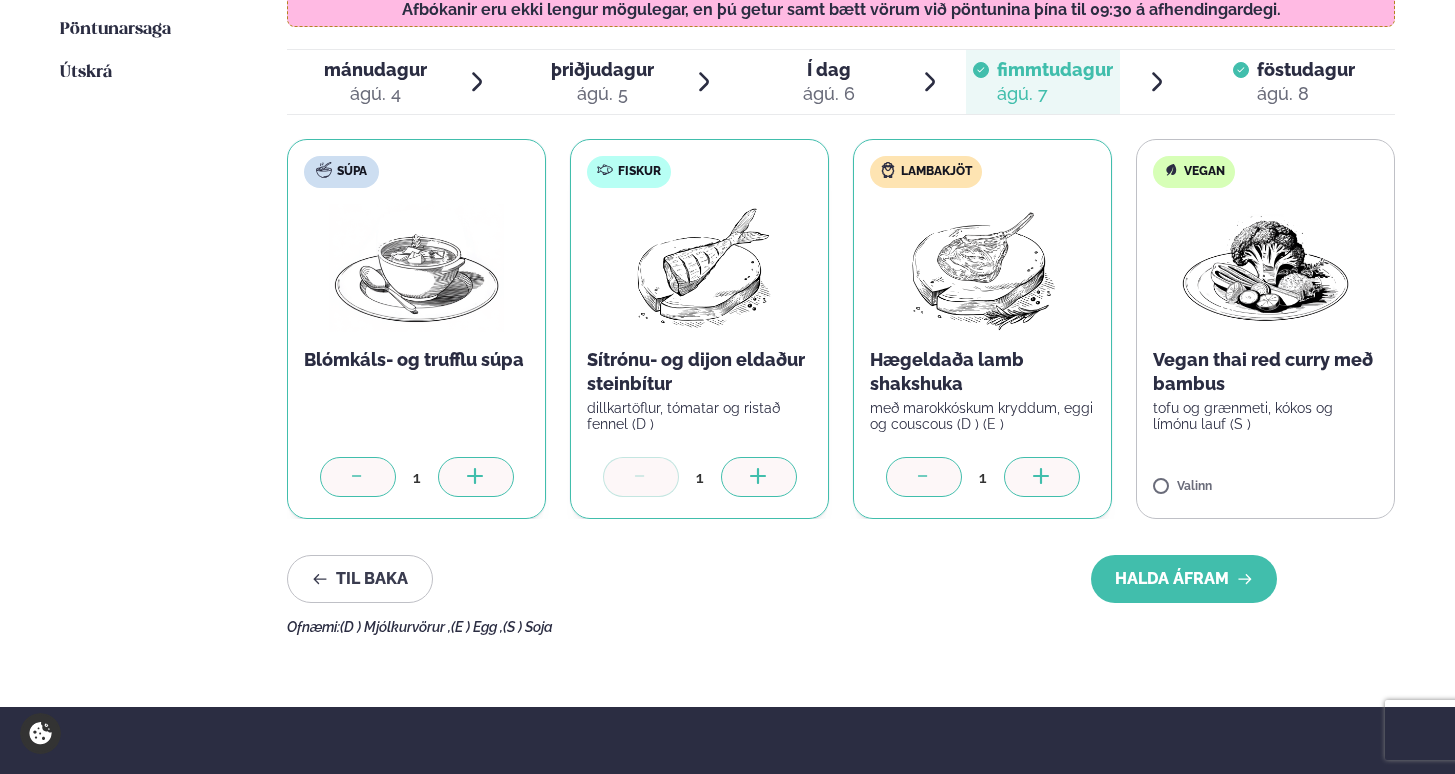 click 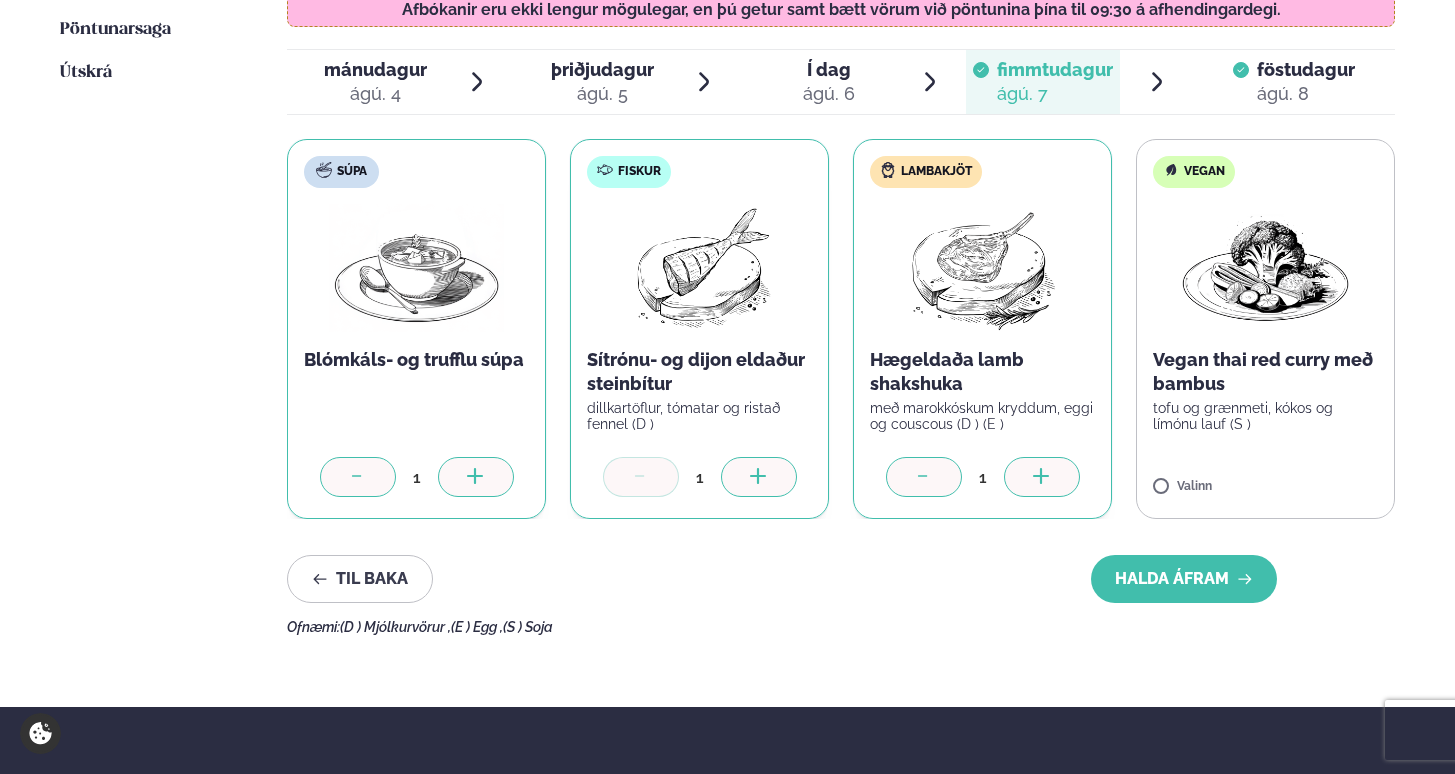 click 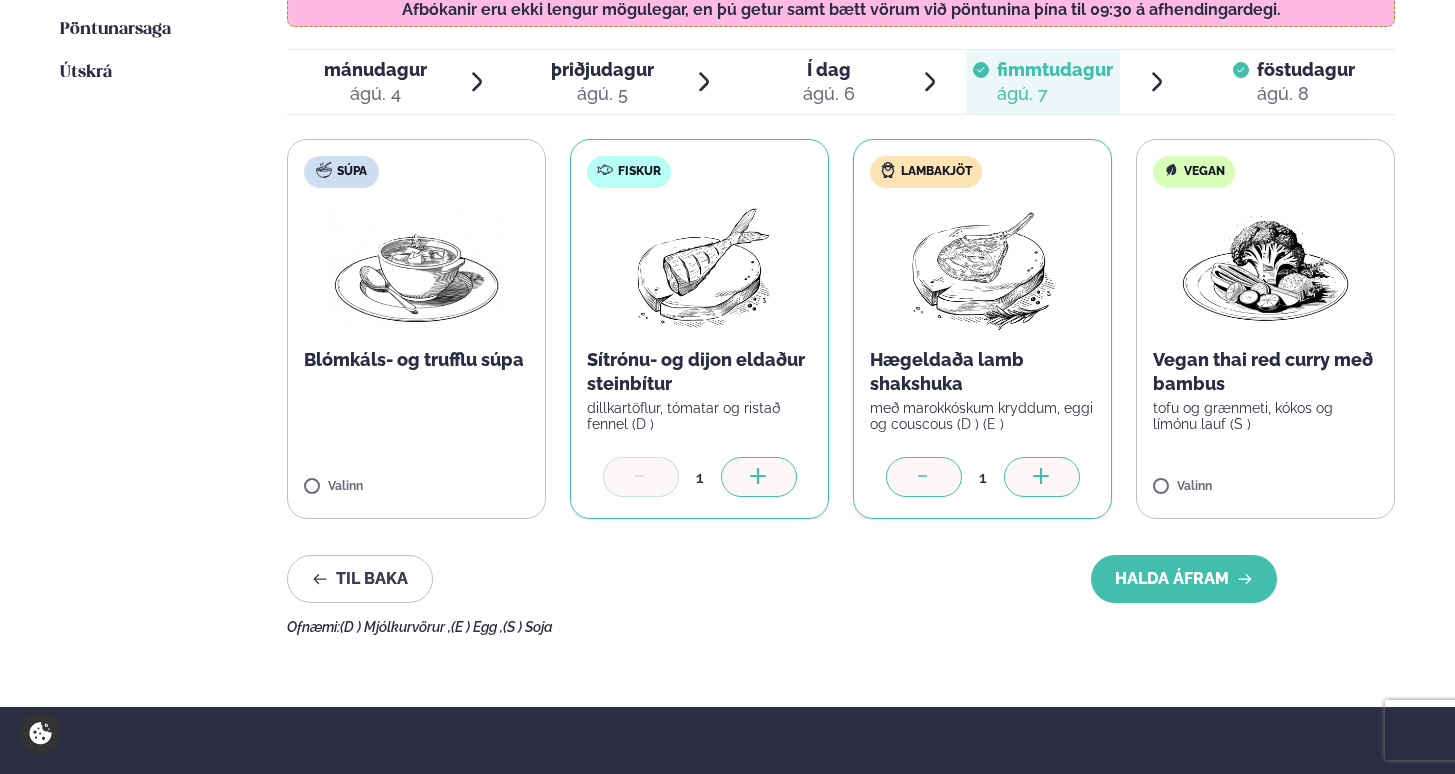 click at bounding box center (641, 477) 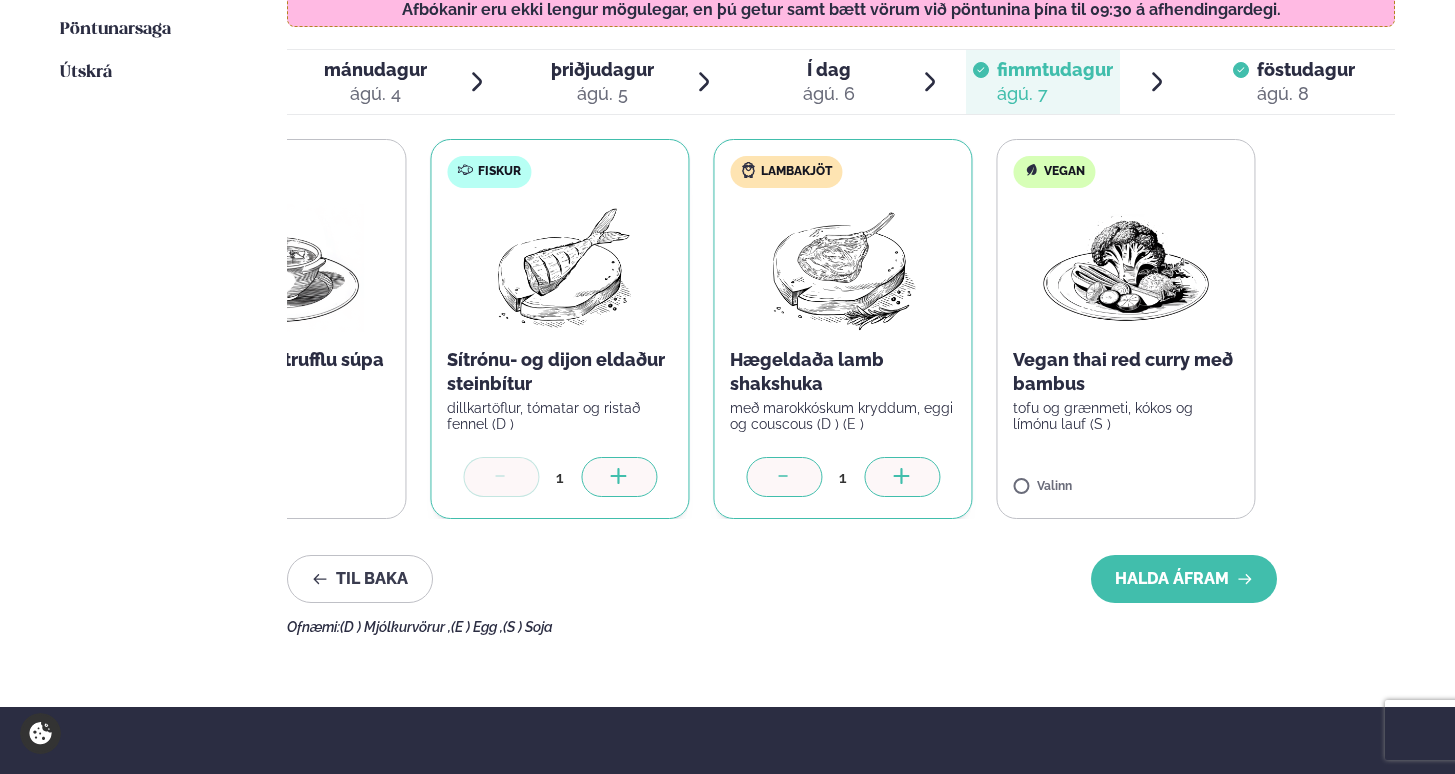 click on "Súpa     Blómkáls- og trufflu súpa           Valinn     Fiskur     Sítrónu- og dijon eldaður steinbítur   dillkartöflur, tómatar og ristað fennel  (D     )     1           Lambakjöt     Hægeldaða lamb shakshuka   með marokkóskum kryddum, eggi og couscous  (D     ) (E     )     1           Vegan     Vegan thai red curry með bambus   tofu og grænmeti, kókos og límónu lauf  (S     )       Valinn" at bounding box center [701, 329] 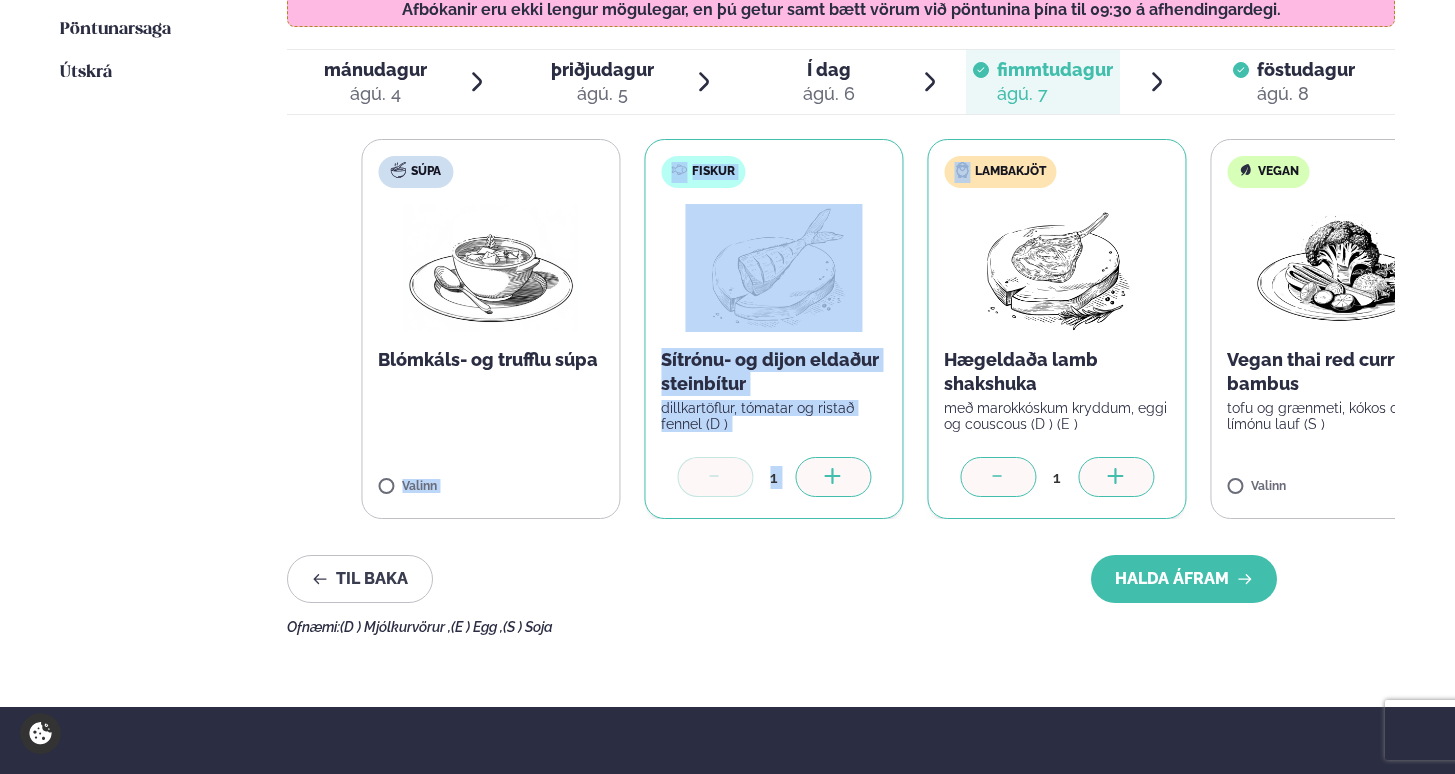 drag, startPoint x: 451, startPoint y: 439, endPoint x: 1010, endPoint y: 469, distance: 559.80444 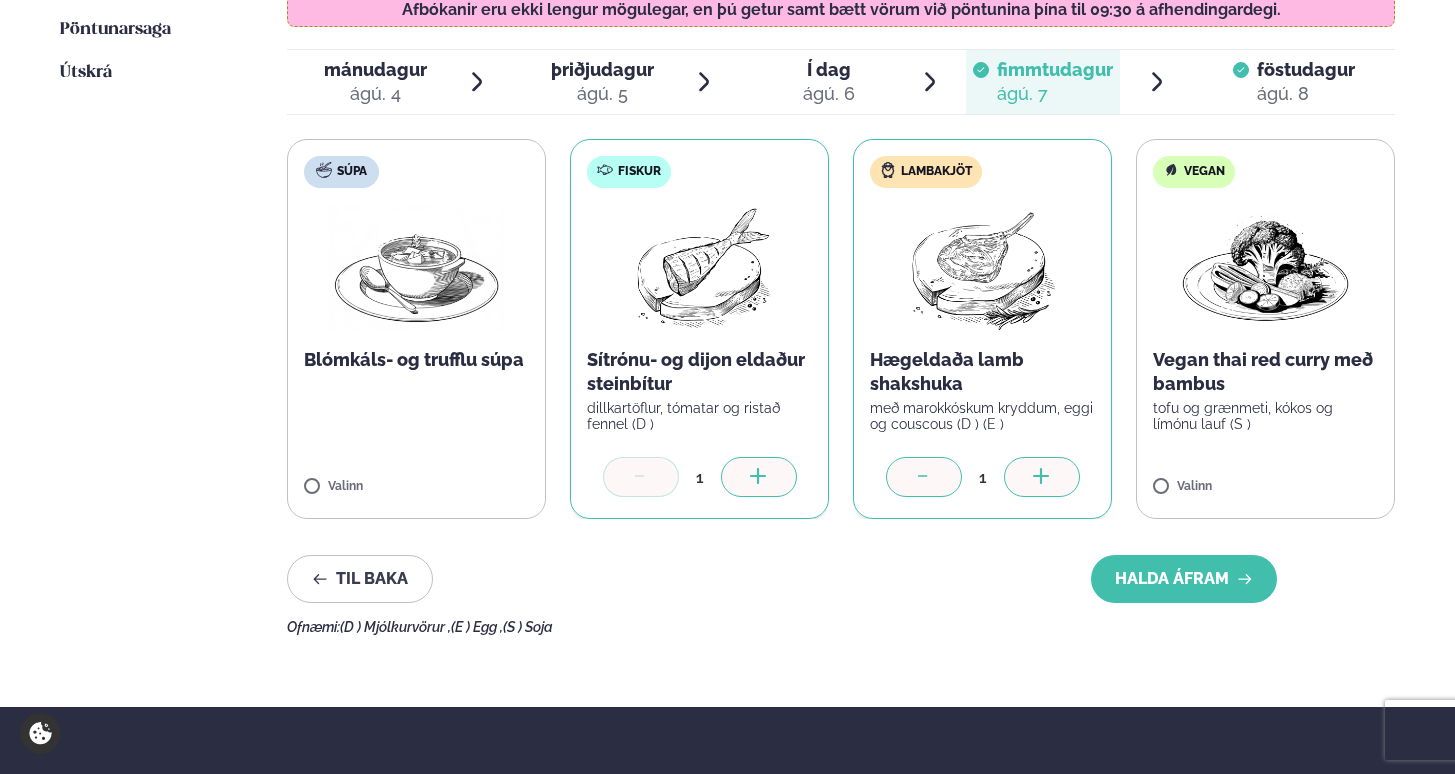 click on "Veldu matseðilinn þinn fyrir þessa viku   Vinsamlegast hafðu í huga að breytingar á matseðlinum kunna að koma fram vegna birgða og pöntunum frá gestum sem borða áður en þú kemur.     Afbókanir eru ekki lengur mögulegar, en þú getur samt bætt vörum við pöntunina þína til [TIME] á afhendingardegi.       mánudagur   mán.   [MONTH] [DAY]     þriðjudagur   þri.   [MONTH] [DAY]     Í dag   Í d.   [MONTH] [DAY]     fimmtudagur   fim.   [MONTH] [DAY]     föstudagur   fös.   [MONTH] [DAY]             Súpa     Blómkáls- og trufflu súpa           Valinn     Fiskur     Sítrónu- og dijon eldaður steinbítur   dillkartöflur, tómatar og ristað fennel  (D     )     1           Lambakjöt     Hægeldaða lamb shakshuka   með marokkóskum kryddum, eggi og couscous  (D     ) (E     )     1           Vegan     Vegan thai red curry með bambus   tofu og grænmeti, kókos og límónu lauf  (S     )       Valinn
Til baka
Halda áfram" at bounding box center [841, 262] 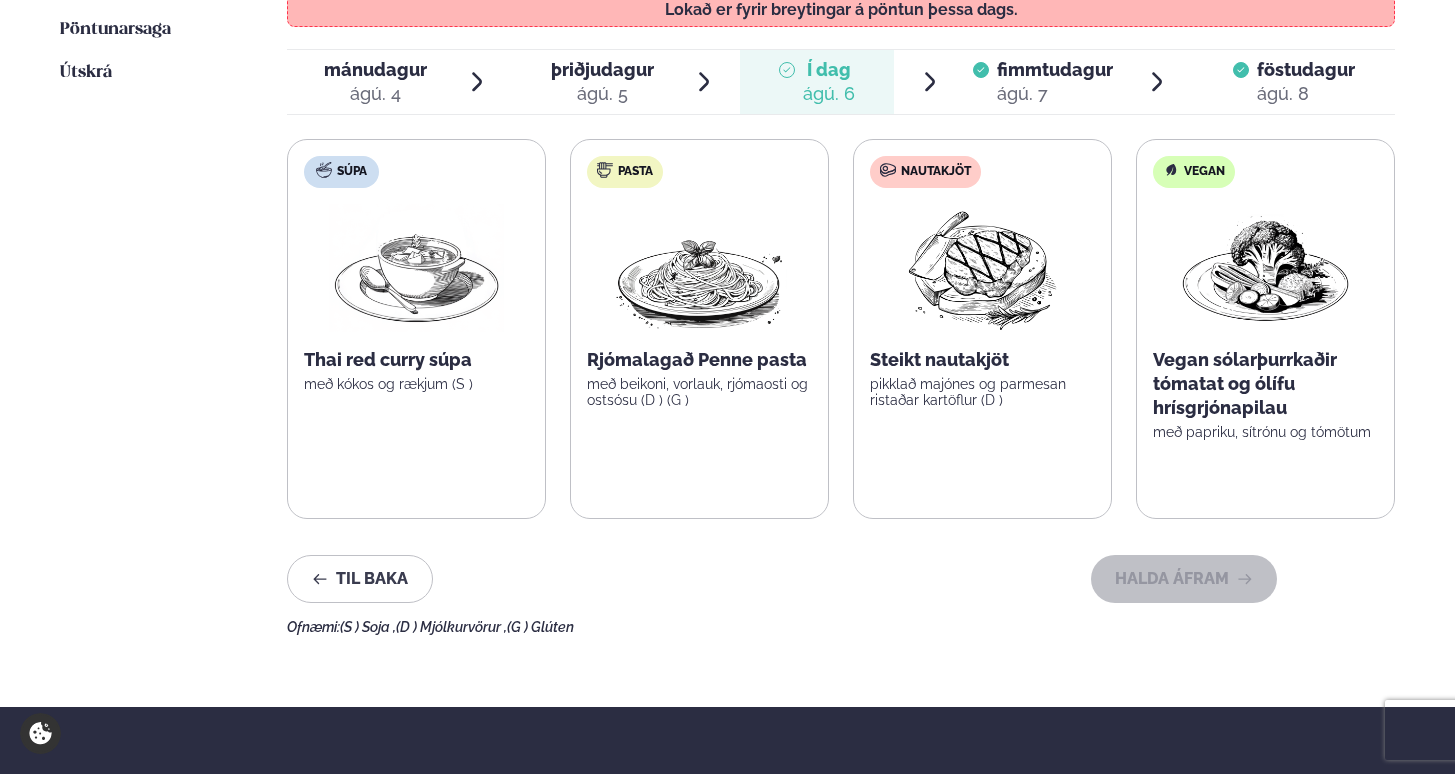 click on "fimmtudagur" at bounding box center (1055, 69) 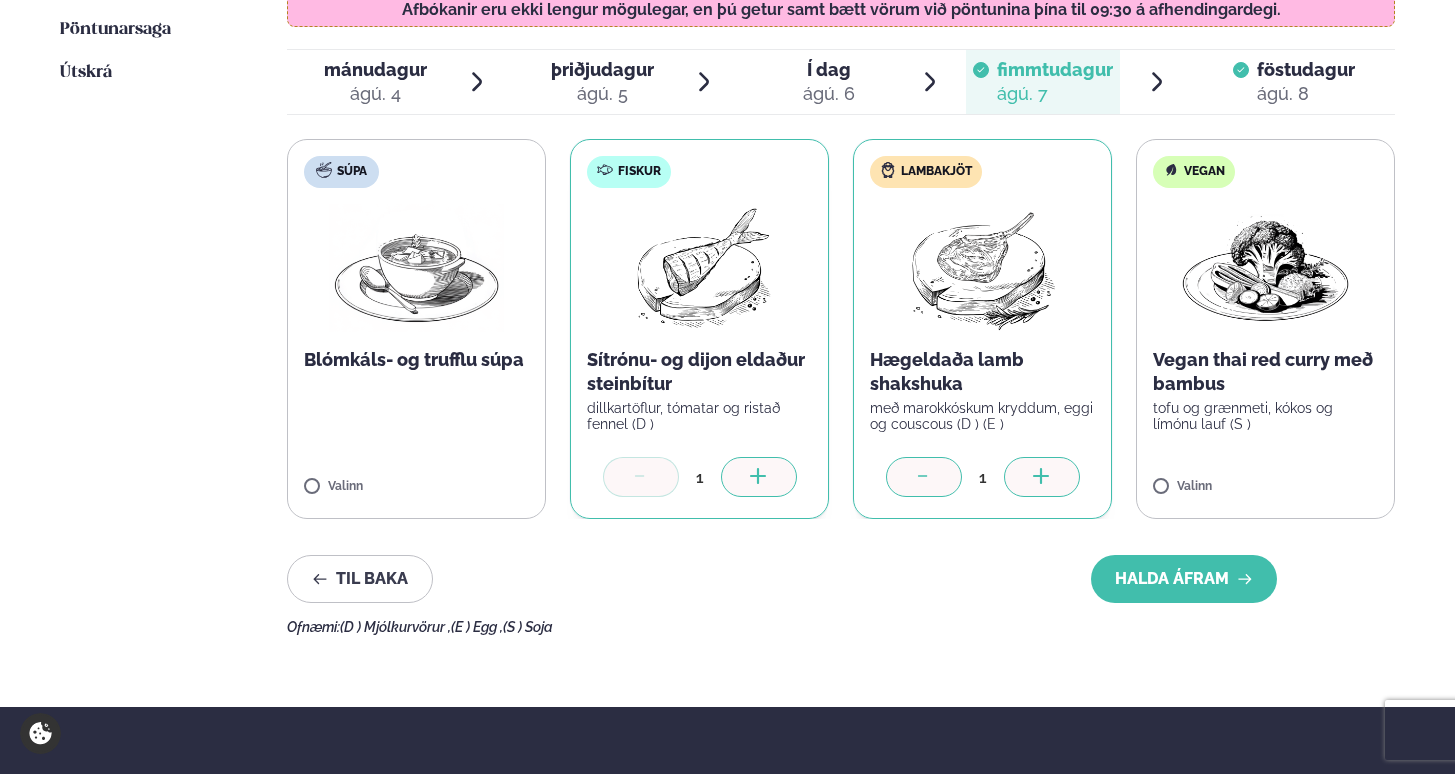 click on "föstudagur" at bounding box center [1306, 69] 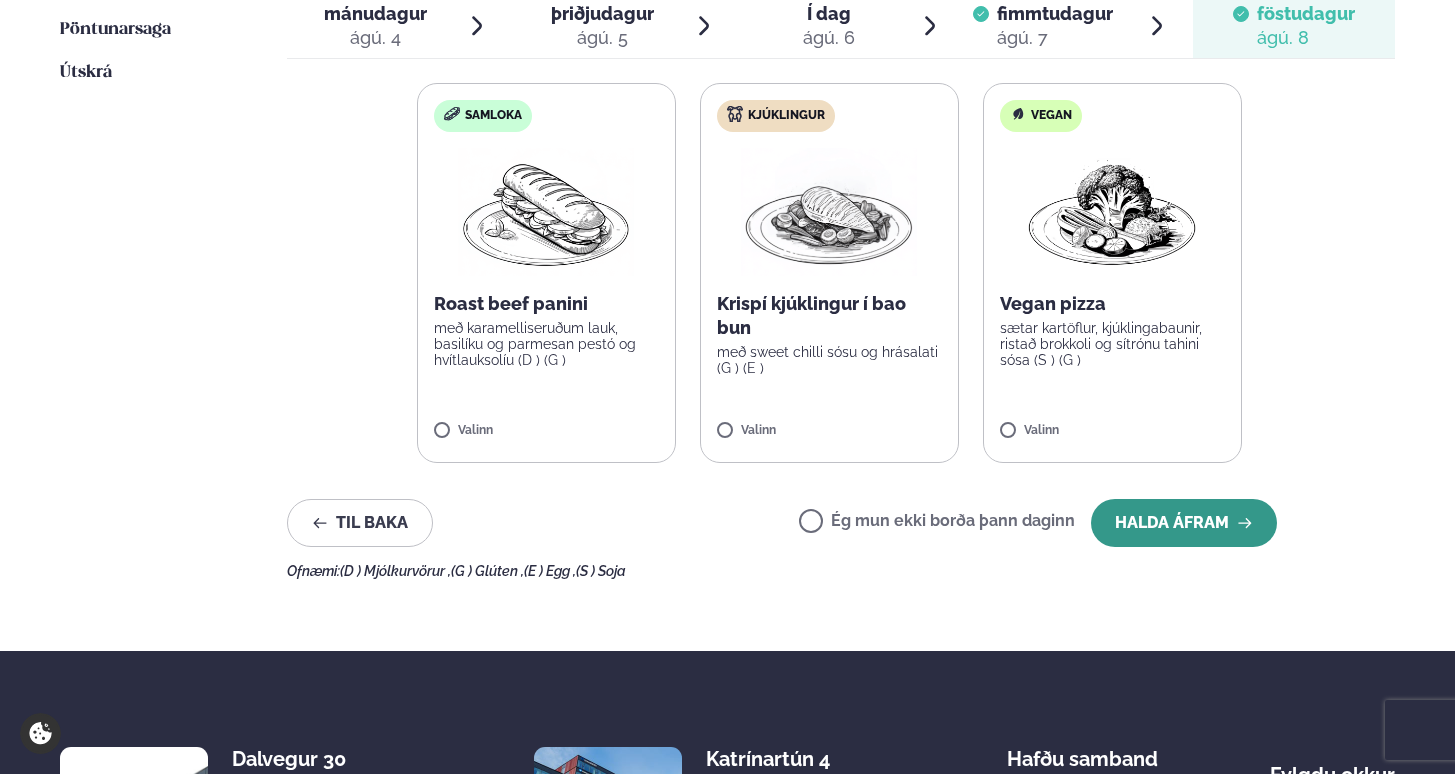 click on "Halda áfram" at bounding box center [1184, 523] 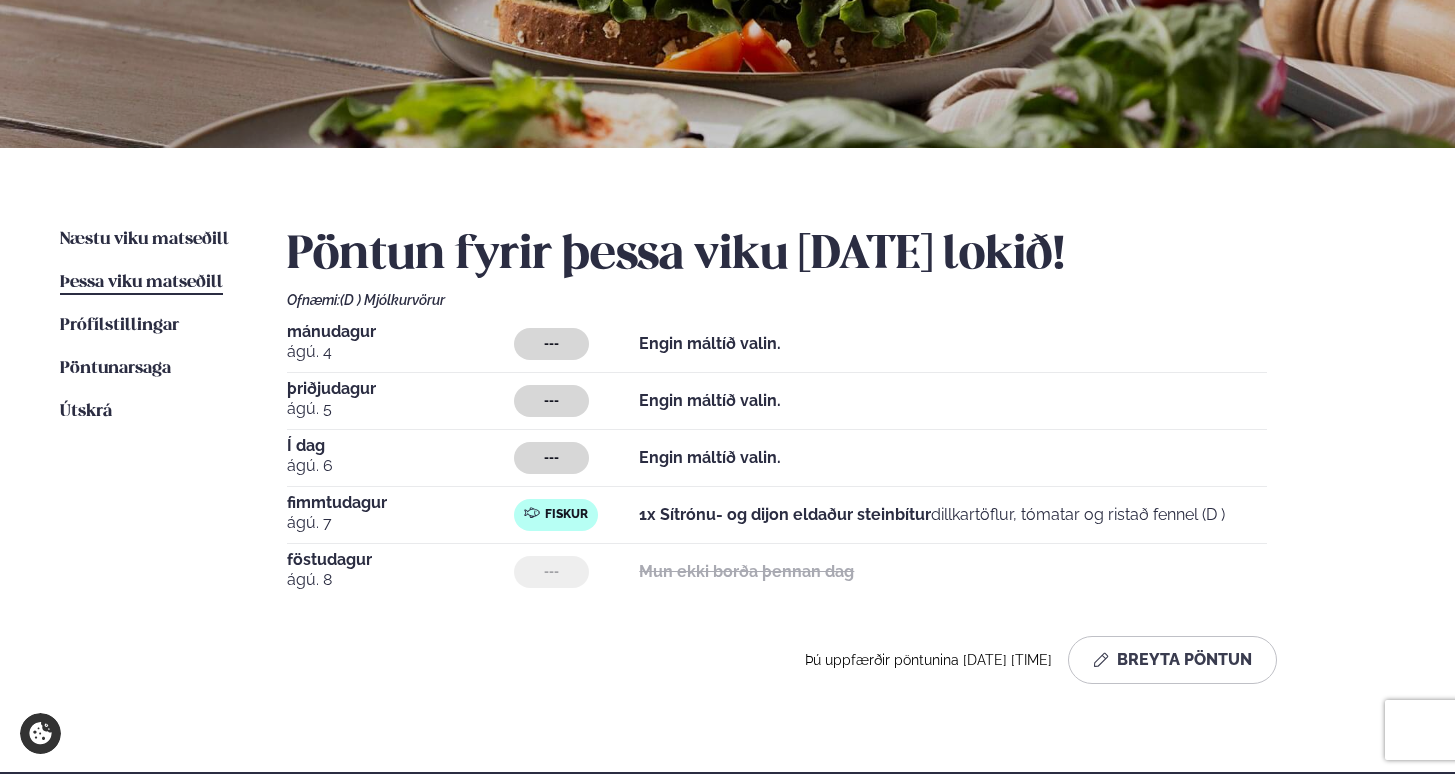 scroll, scrollTop: 312, scrollLeft: 0, axis: vertical 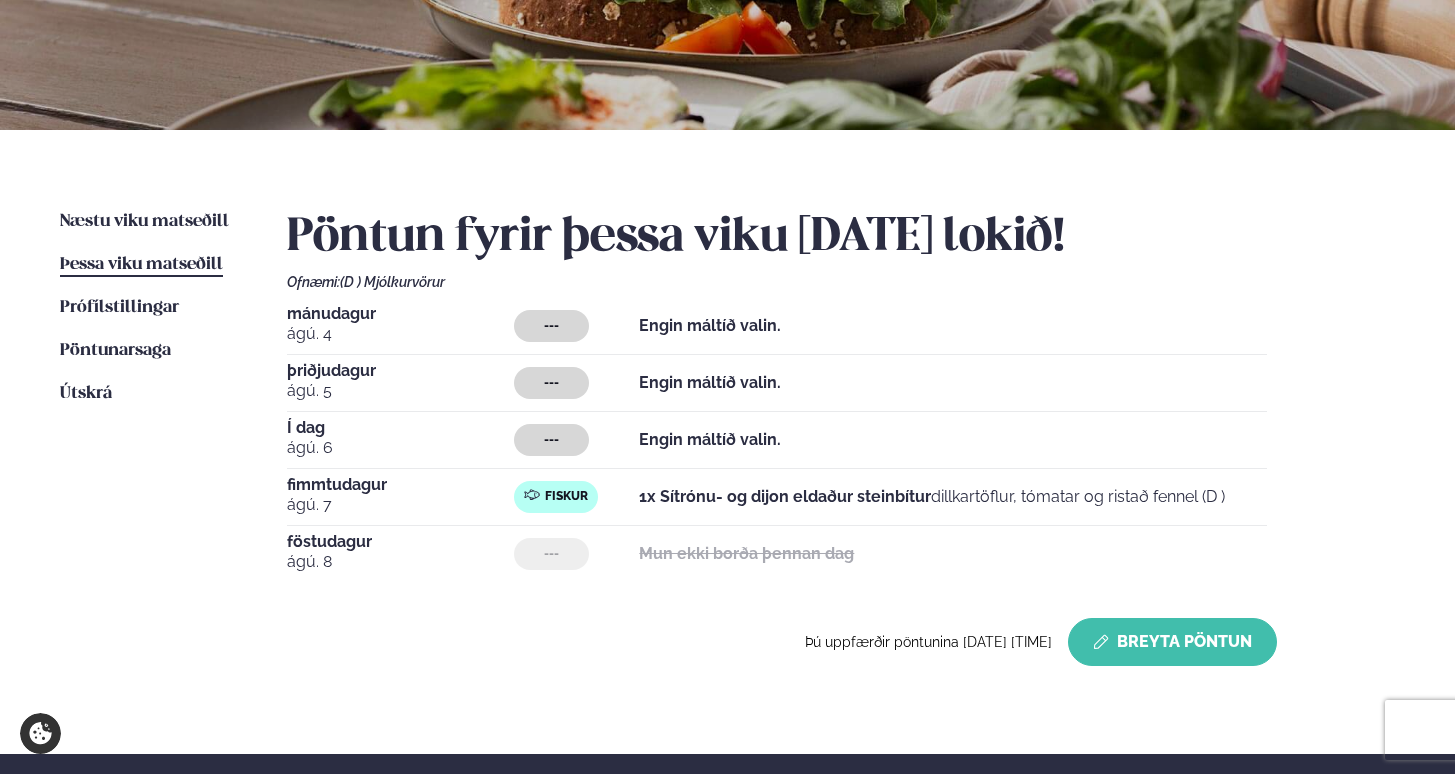 click on "Breyta Pöntun" at bounding box center [1172, 642] 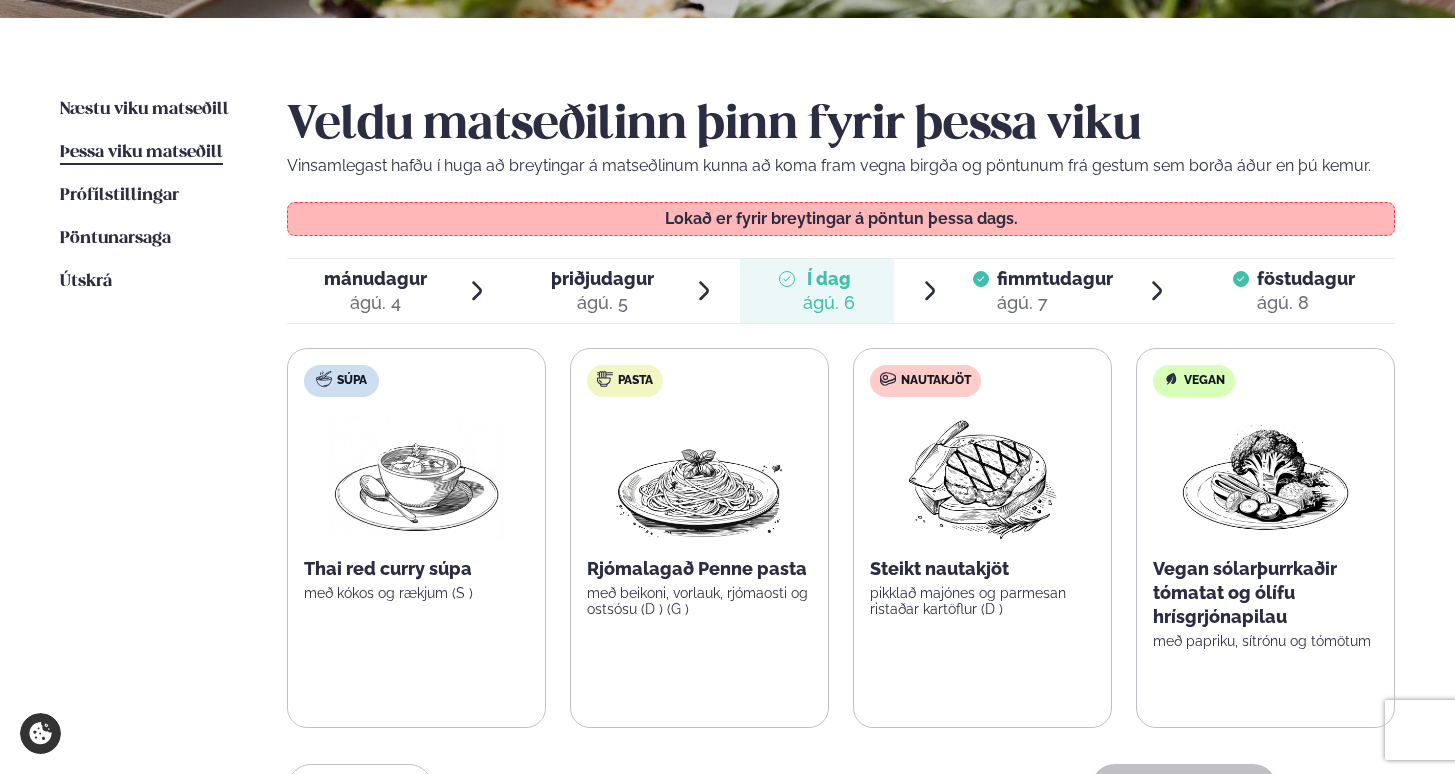 scroll, scrollTop: 502, scrollLeft: 0, axis: vertical 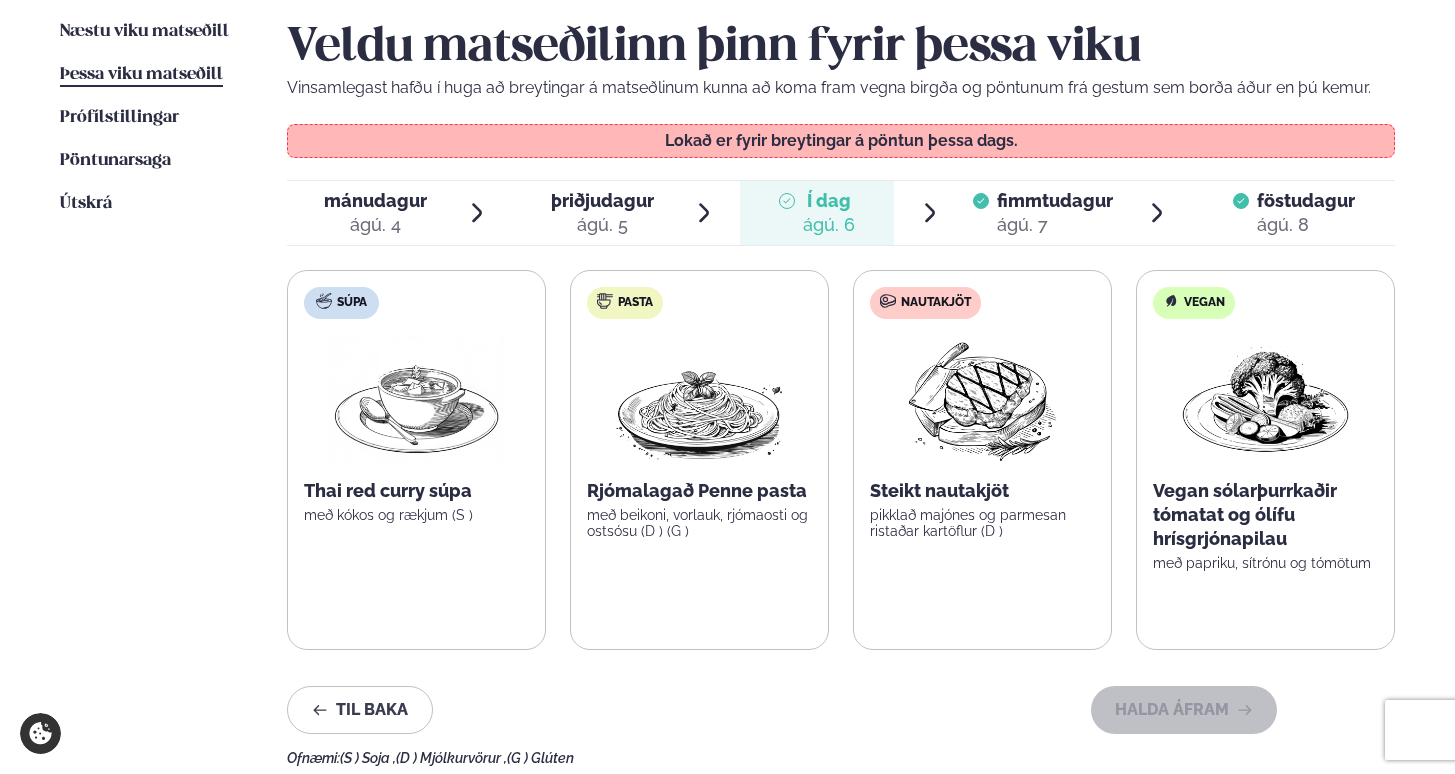 click on "Veldu matseðilinn þinn fyrir þessa viku   Vinsamlegast hafðu í huga að breytingar á matseðlinum kunna að koma fram vegna birgða og pöntunum frá gestum sem borða áður en þú kemur.       Lokað er fyrir breytingar á pöntun þessa dags.     mánudagur   mán.   [MONTH] [DAY]     þriðjudagur   þri.   [MONTH] [DAY]     Í dag   Í d.   [MONTH] [DAY]     fimmtudagur   fim.   [MONTH] [DAY]     föstudagur   fös.   [MONTH] [DAY]             Súpa     Thai red curry súpa   með kókos og rækjum  (S     )         Pasta     Rjómalagað Penne pasta   með beikoni, vorlauk, rjómaosti og ostsósu  (D     ) (G     )         Nautakjöt     Steikt nautakjöt   pikklað majónes og parmesan ristaðar kartöflur  (D     )         Vegan     Vegan sólarþurrkaðir tómatat og ólífu hrísgrjónapilau   með papriku, sítrónu og tómötum
Til baka
Halda áfram
Ofnæmi:
(S     ) Soja
,
(G     ) Glúten" at bounding box center (841, 393) 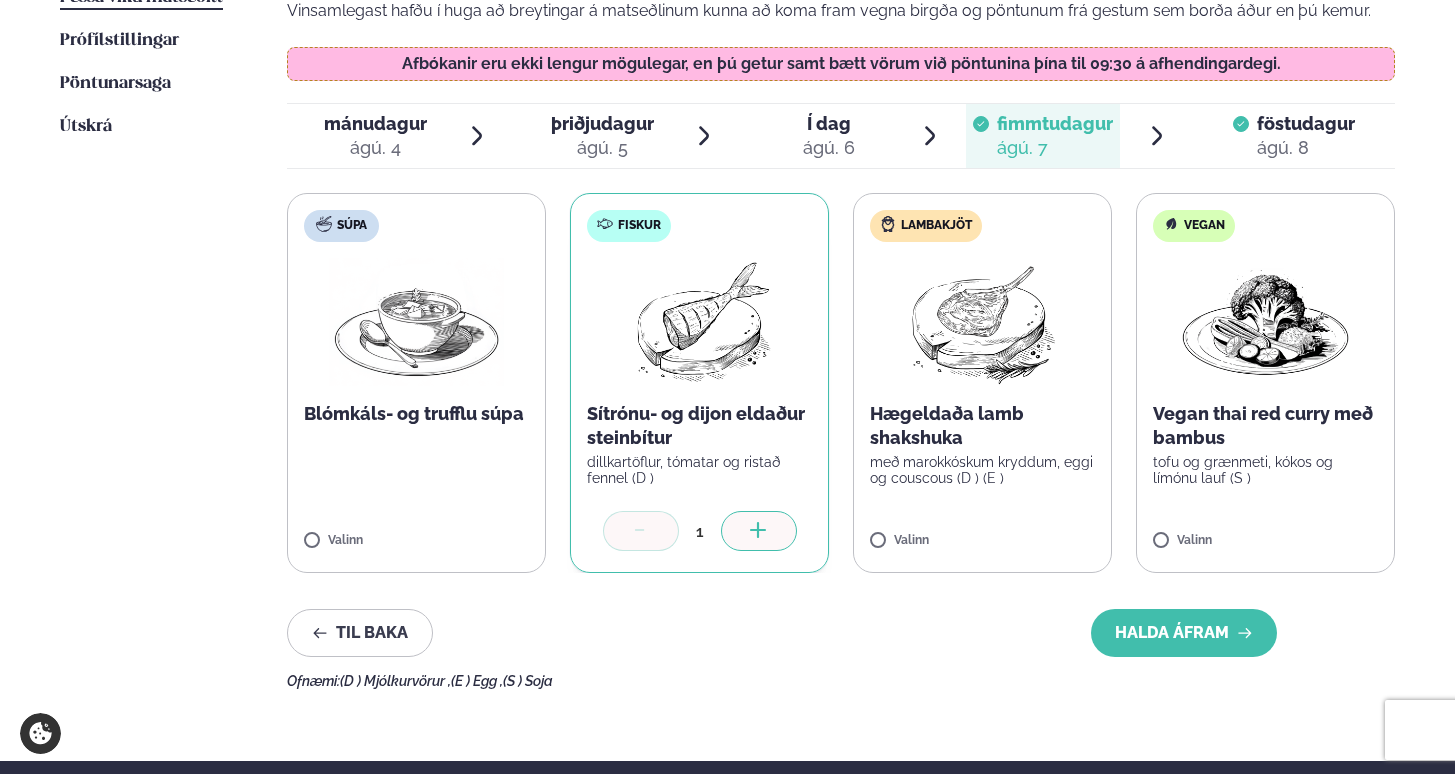 scroll, scrollTop: 580, scrollLeft: 0, axis: vertical 